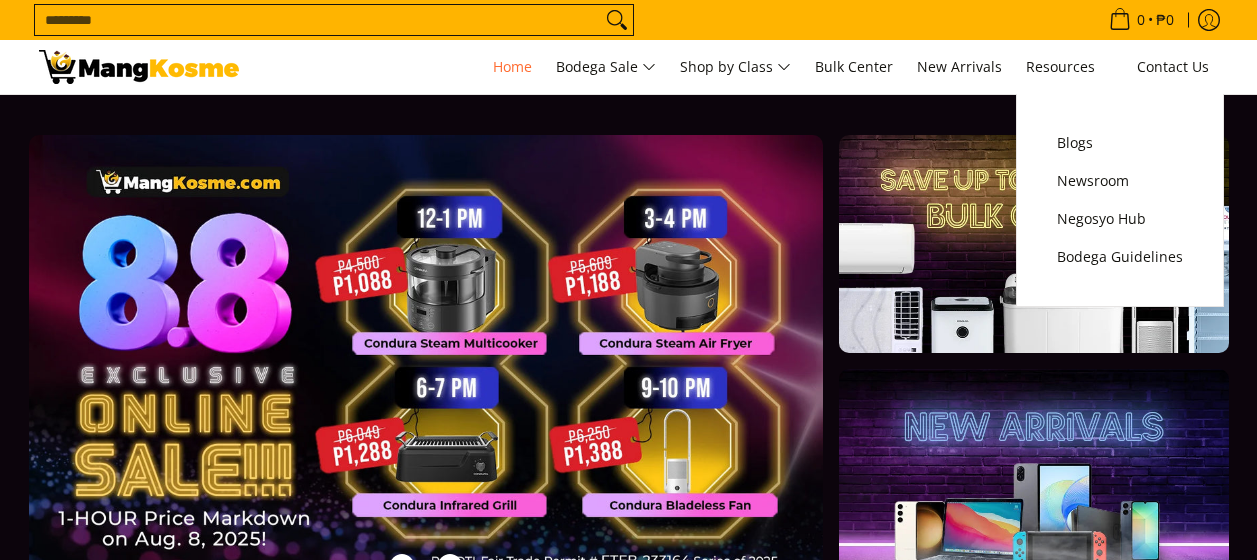scroll, scrollTop: 0, scrollLeft: 0, axis: both 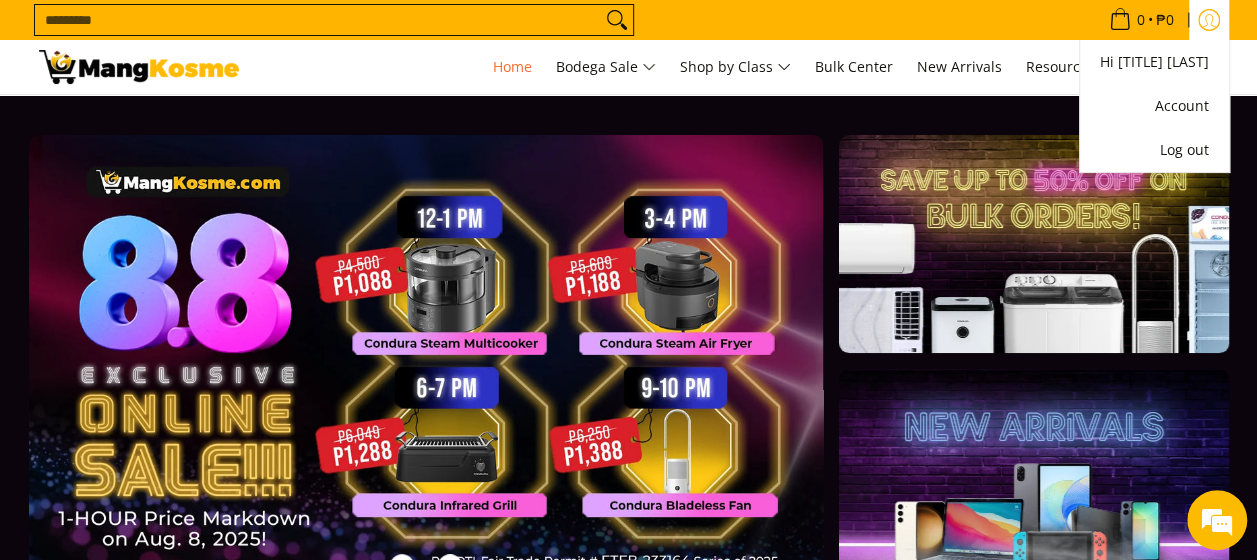 click at bounding box center [1209, 20] 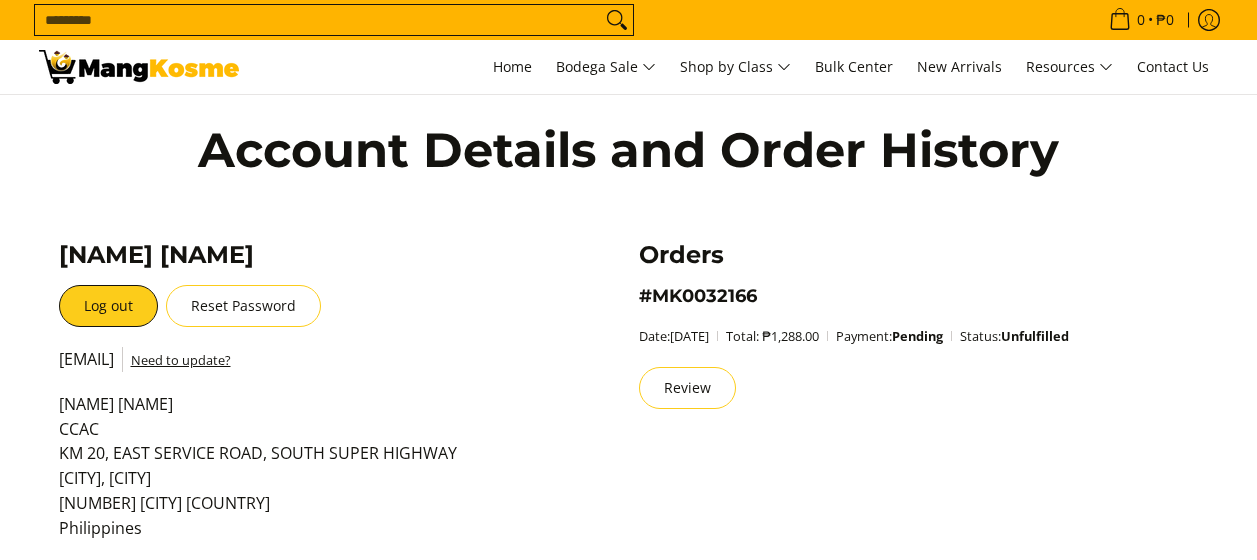 scroll, scrollTop: 212, scrollLeft: 0, axis: vertical 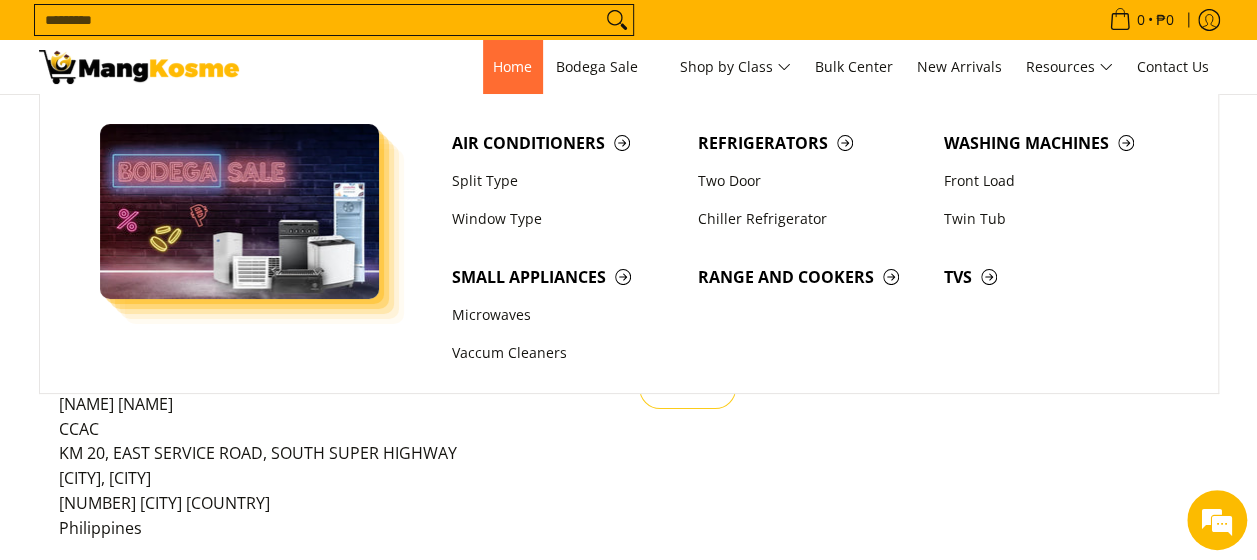 click on "Home" at bounding box center (512, 66) 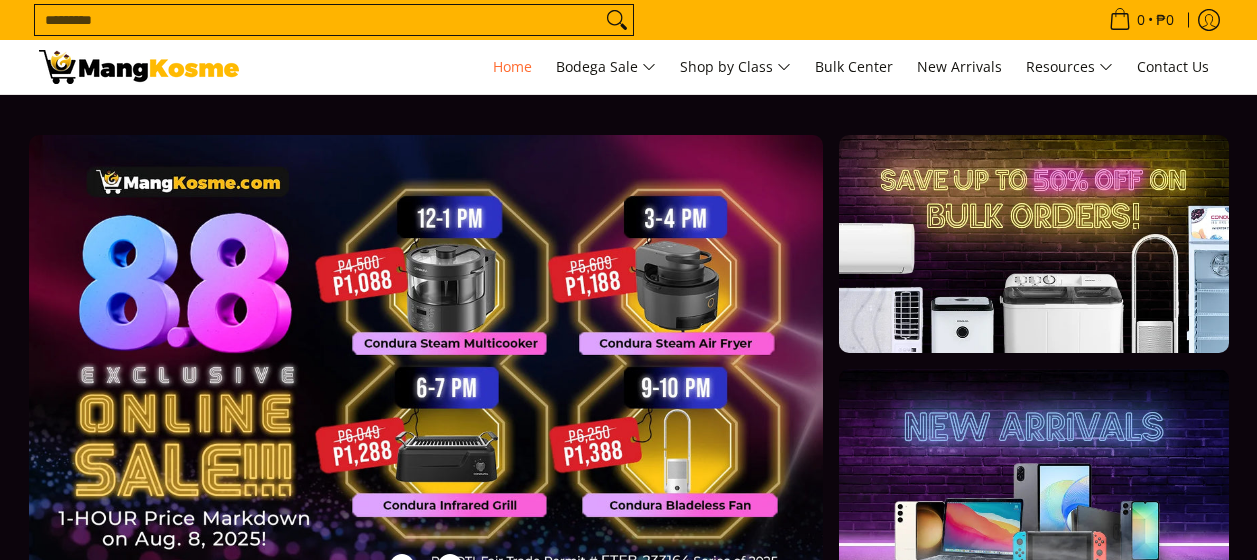 scroll, scrollTop: 0, scrollLeft: 0, axis: both 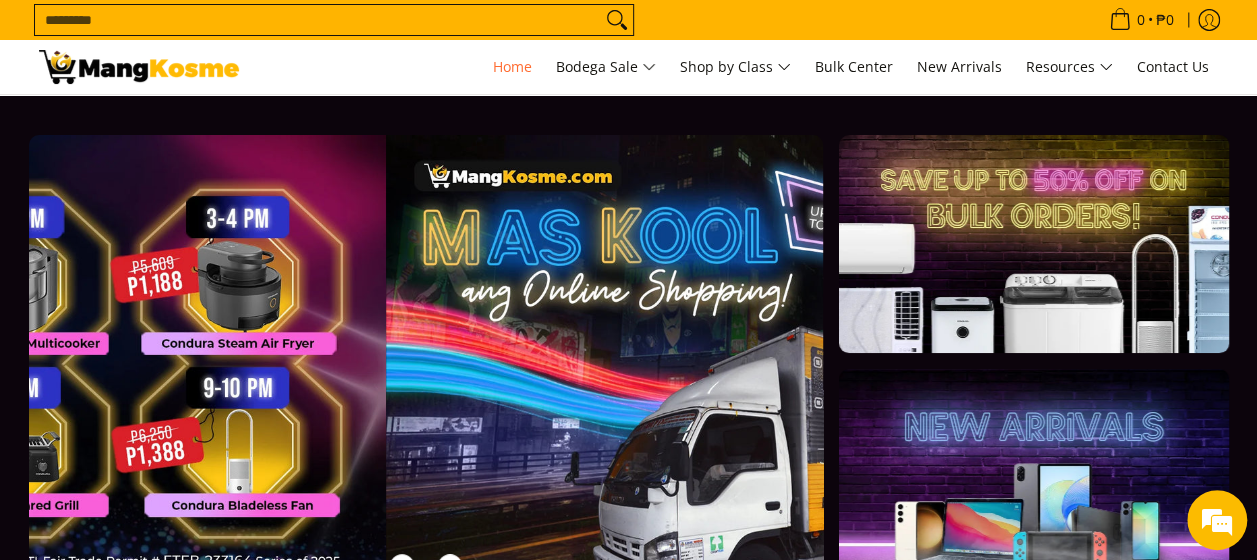 click on "Search...
0  •
₱0
View cart
Checkout
Account" at bounding box center (629, 20) 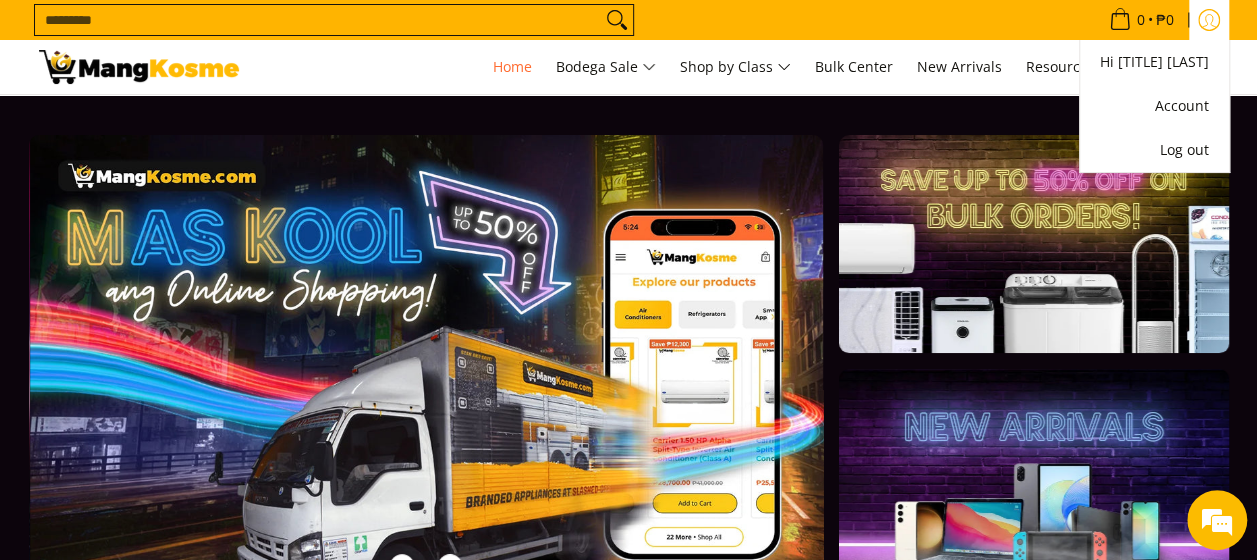click 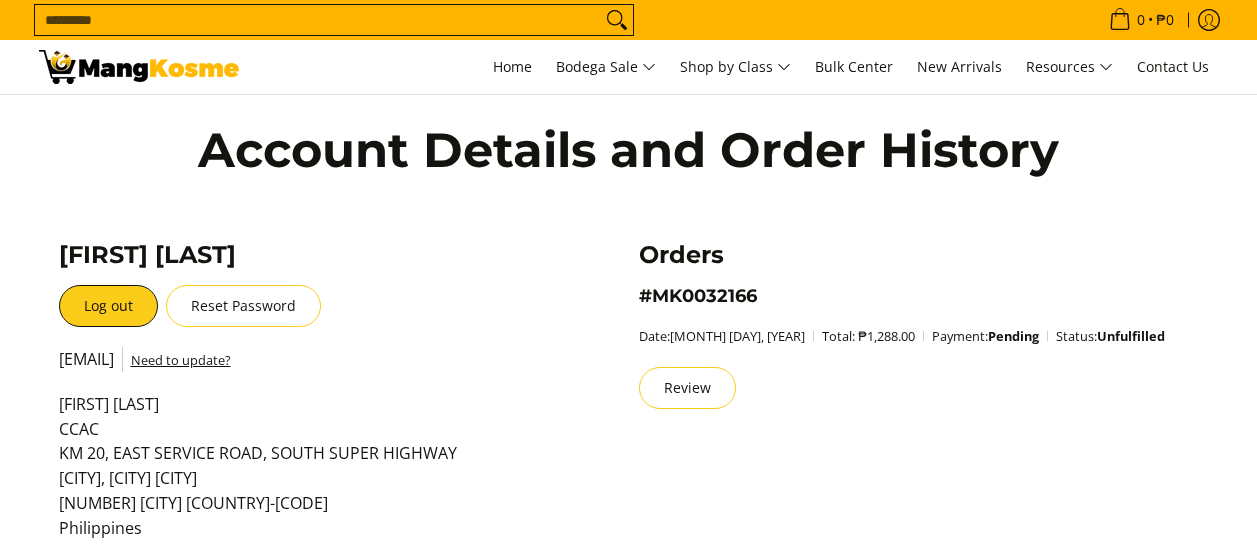 scroll, scrollTop: 0, scrollLeft: 0, axis: both 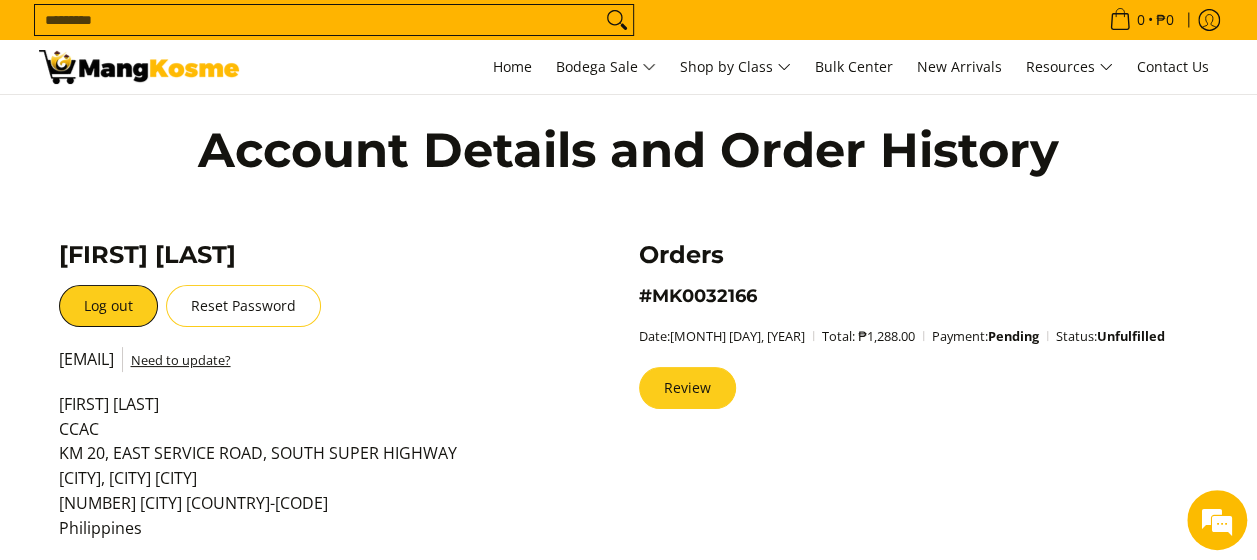 click on "Review" at bounding box center (687, 388) 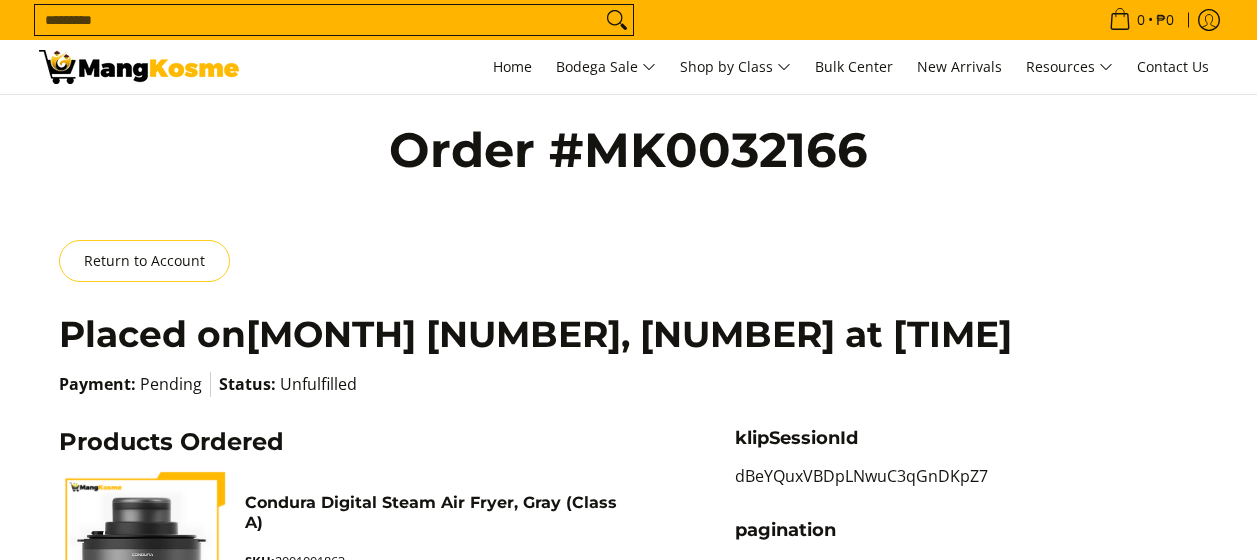 scroll, scrollTop: 0, scrollLeft: 0, axis: both 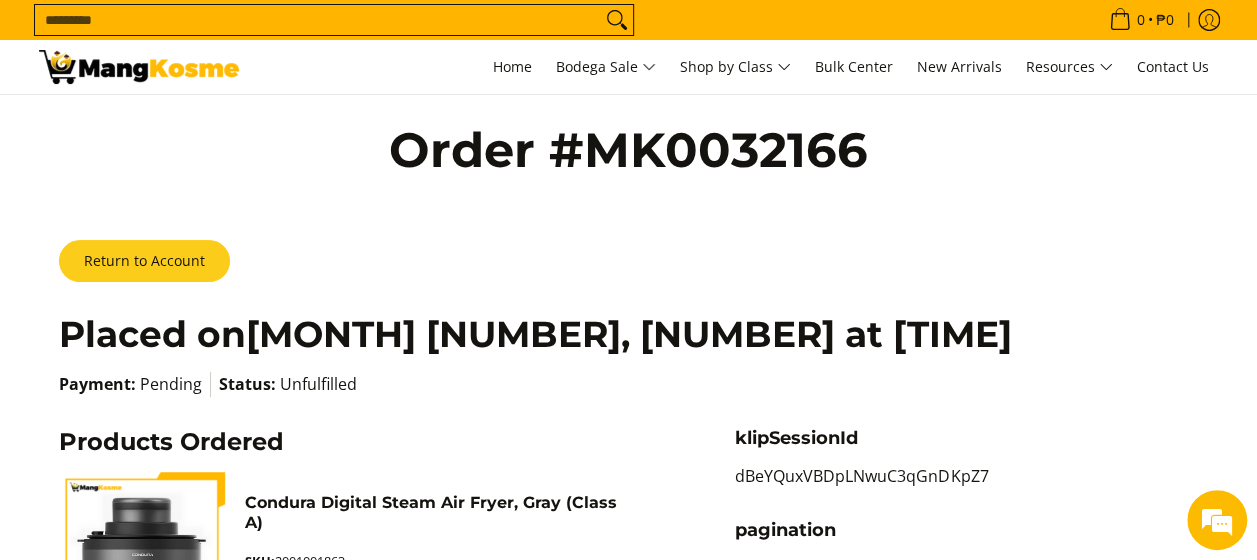 click on "Return to Account" at bounding box center [144, 261] 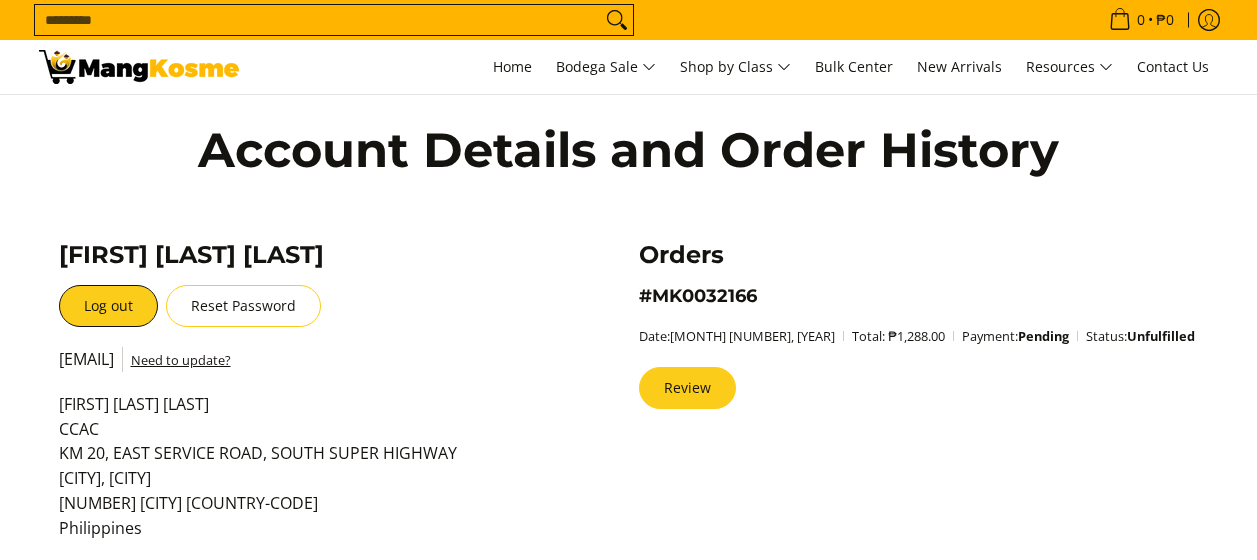 scroll, scrollTop: 0, scrollLeft: 0, axis: both 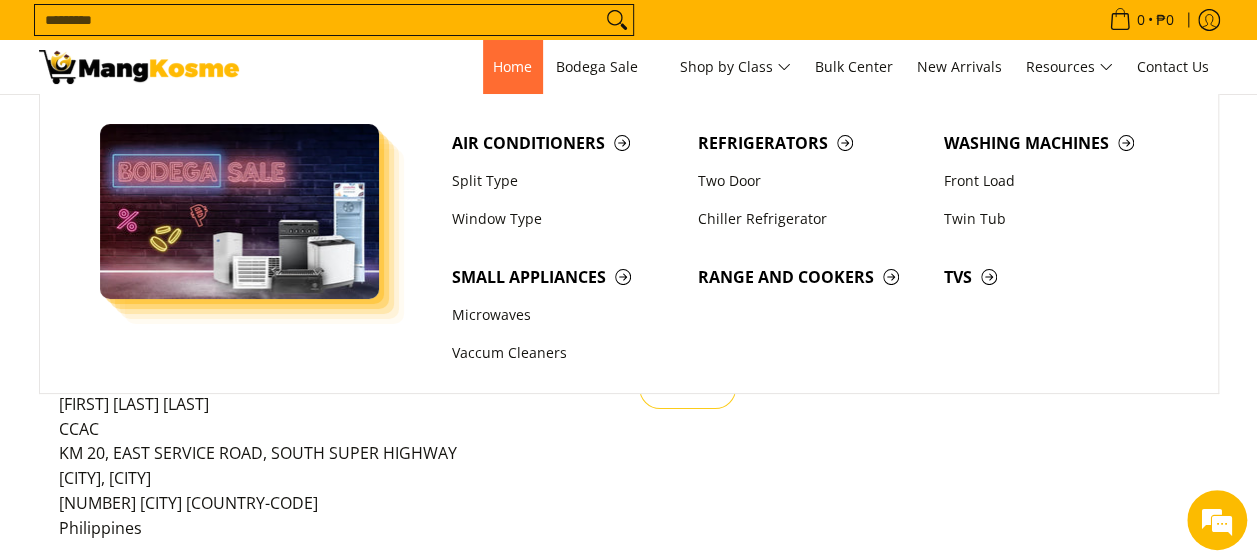 click on "Home" at bounding box center [512, 66] 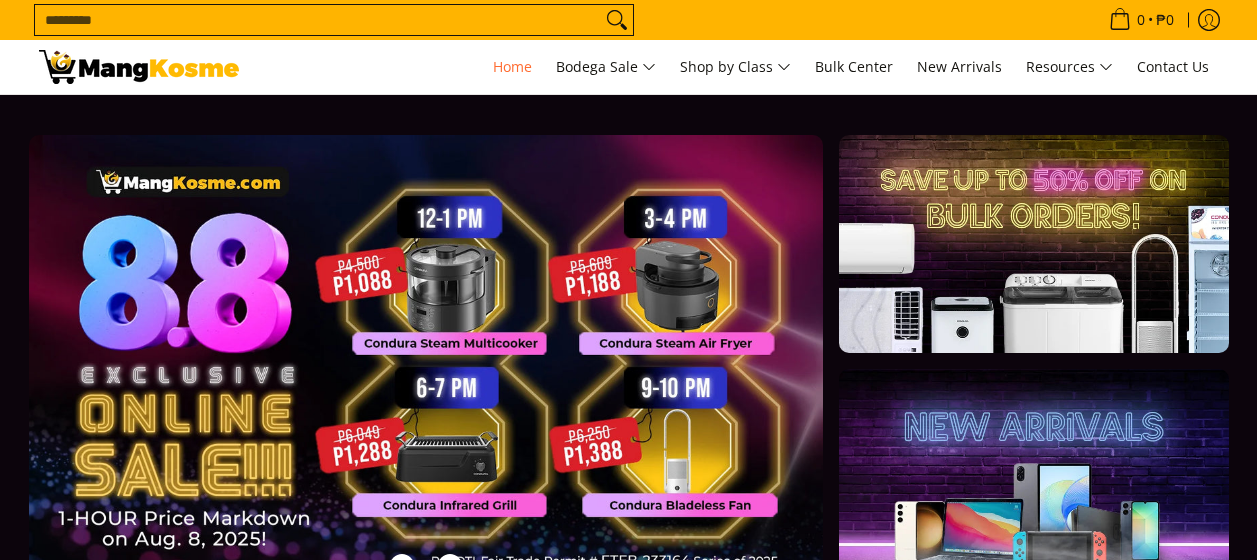 scroll, scrollTop: 0, scrollLeft: 0, axis: both 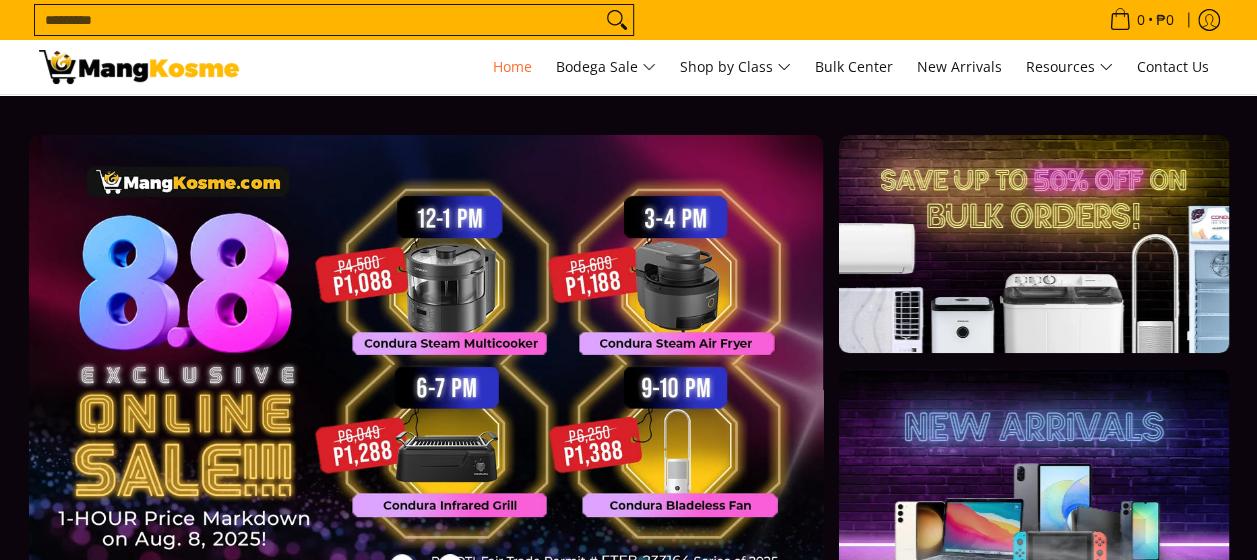 drag, startPoint x: 0, startPoint y: 0, endPoint x: 624, endPoint y: 343, distance: 712.0569 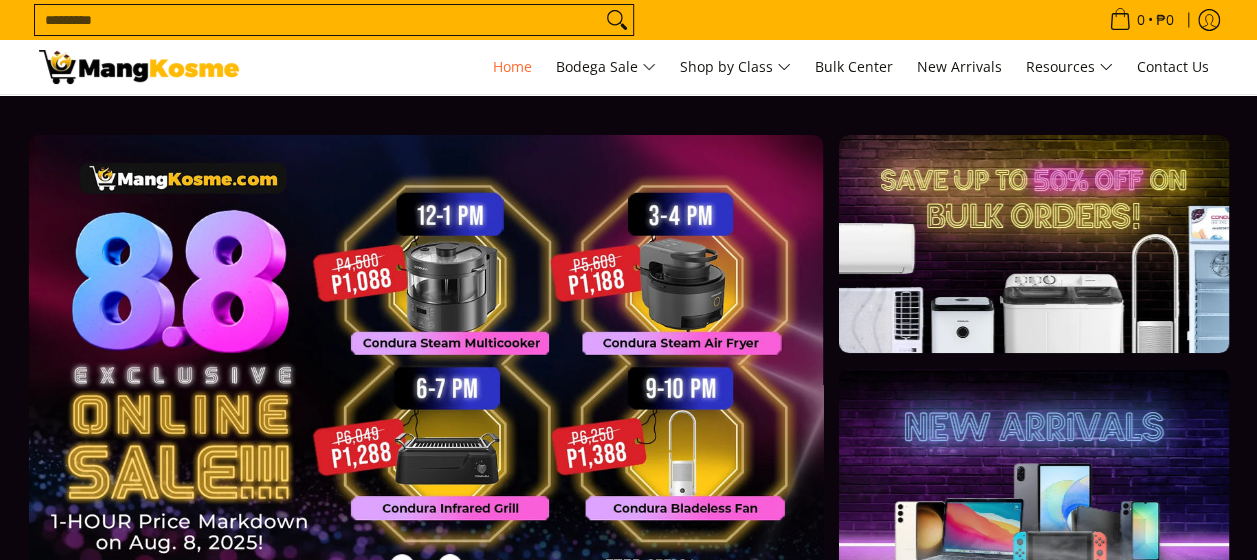click at bounding box center [458, 377] 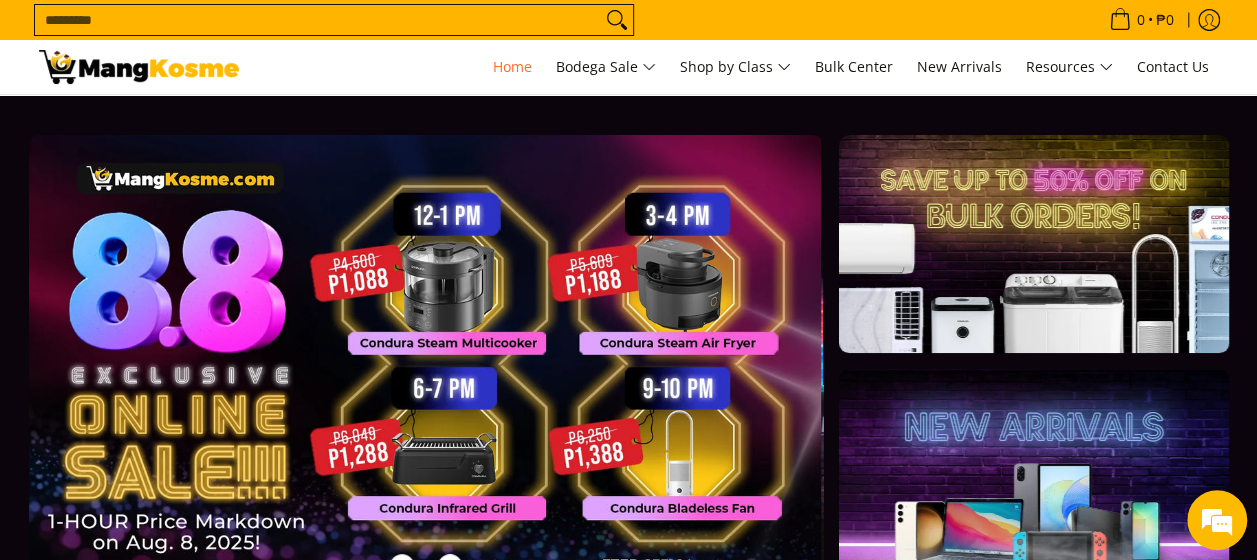 click at bounding box center [455, 377] 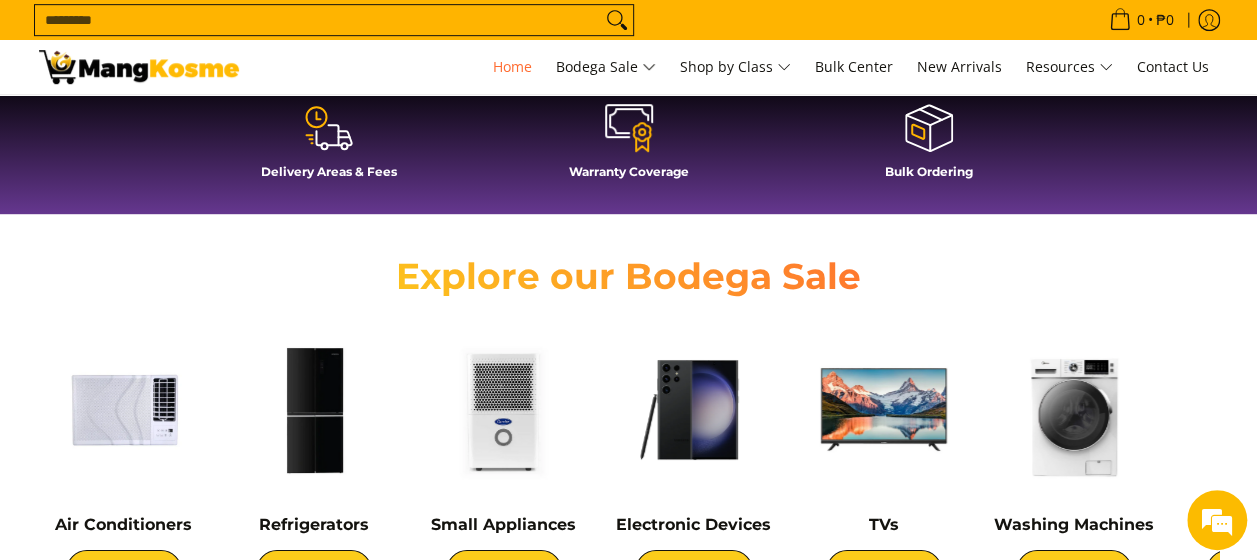 scroll, scrollTop: 0, scrollLeft: 0, axis: both 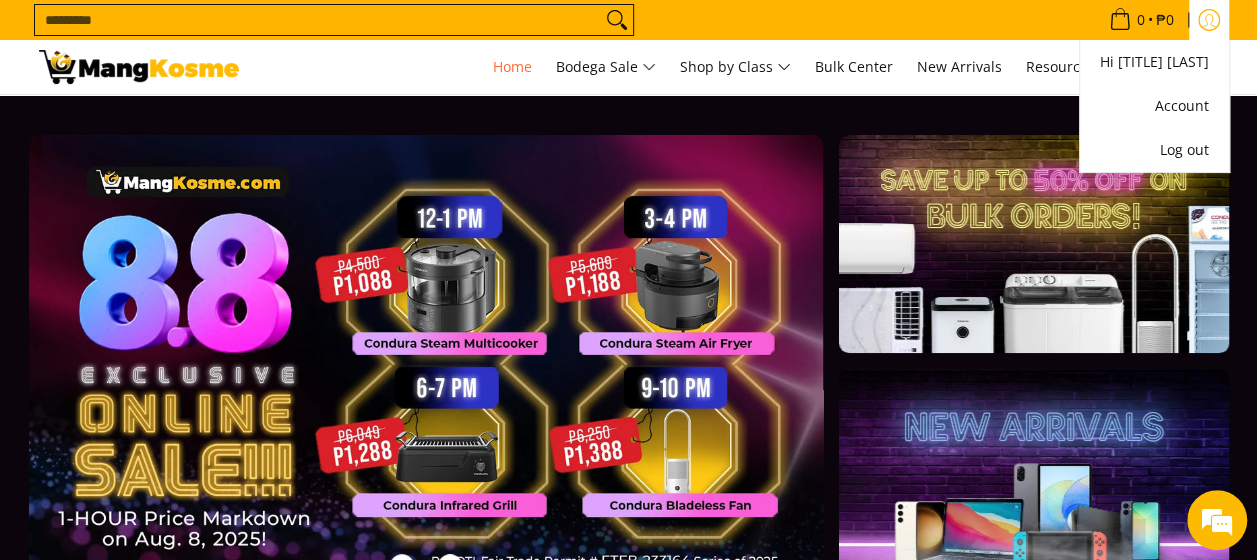click 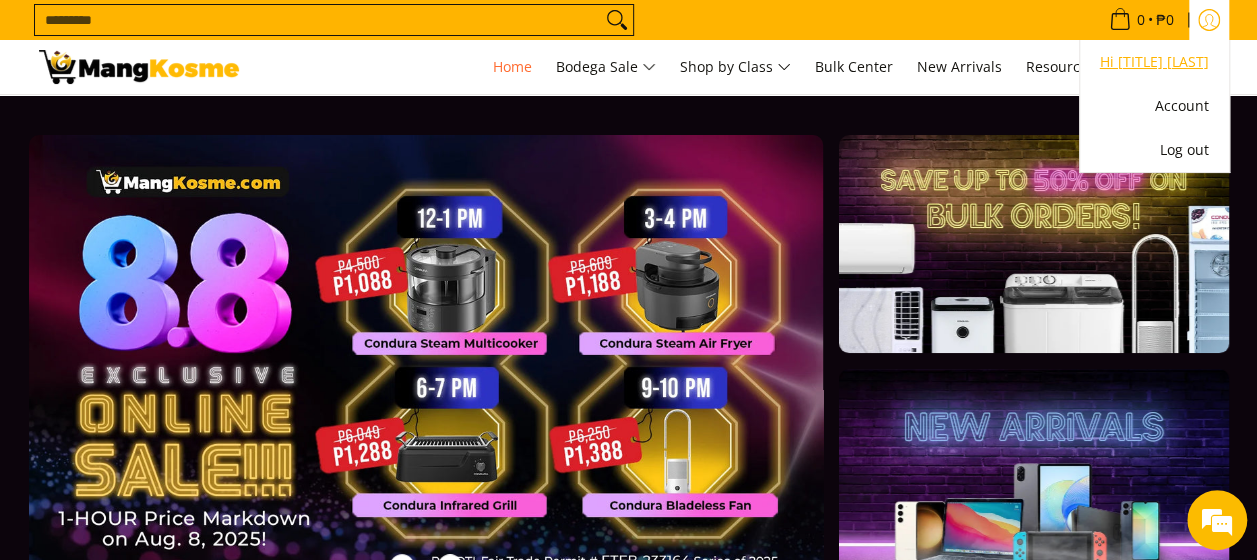 click on "Hi
[TITLE] [LAST]" at bounding box center (1154, 62) 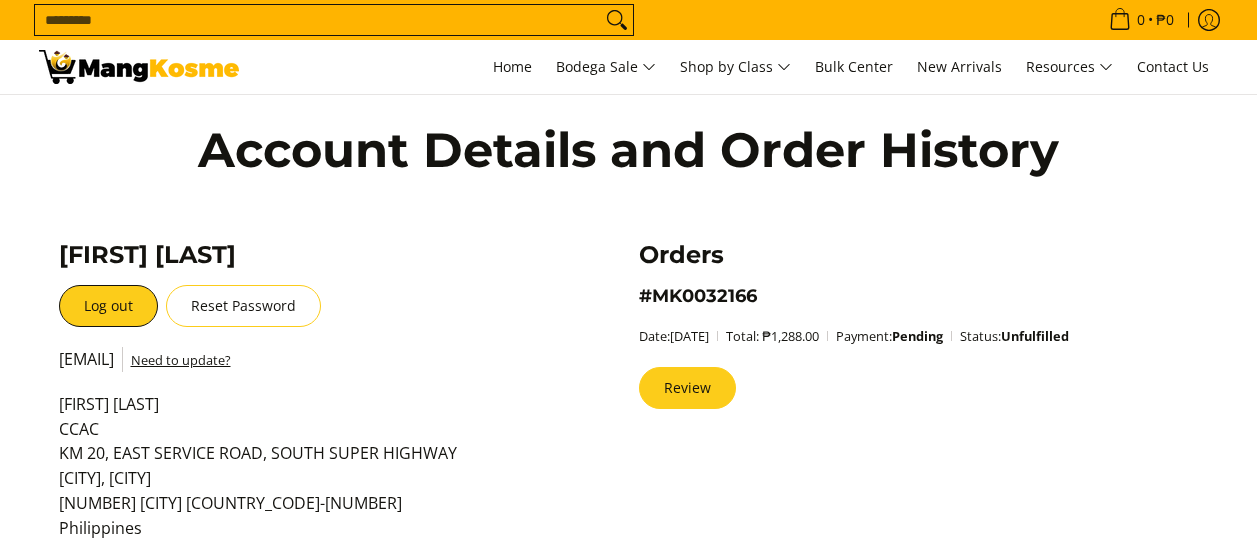 scroll, scrollTop: 0, scrollLeft: 0, axis: both 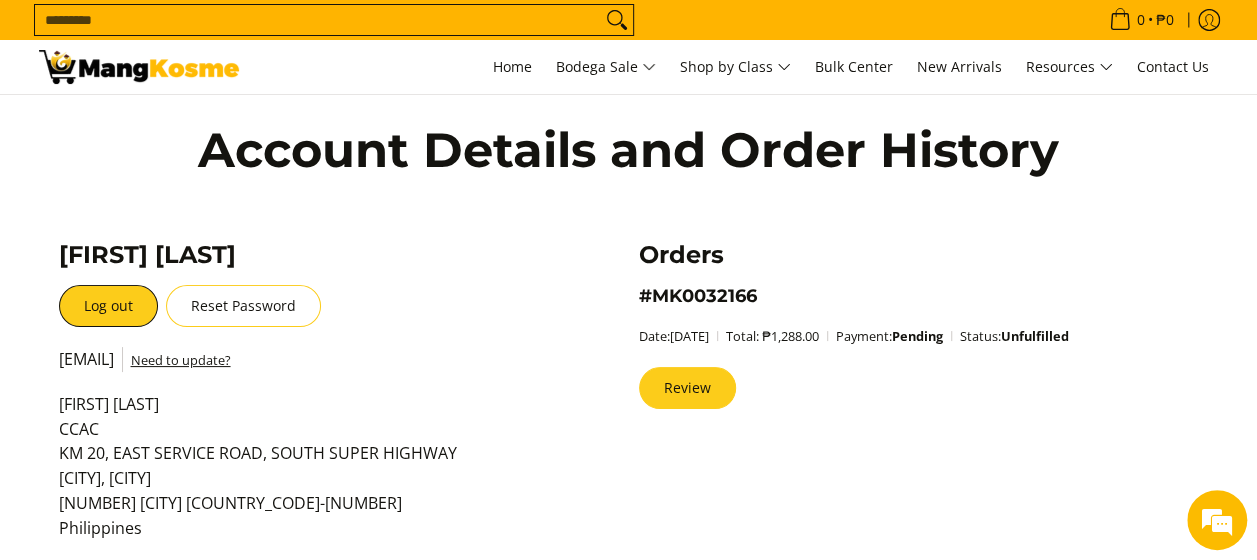 drag, startPoint x: 702, startPoint y: 382, endPoint x: 716, endPoint y: 382, distance: 14 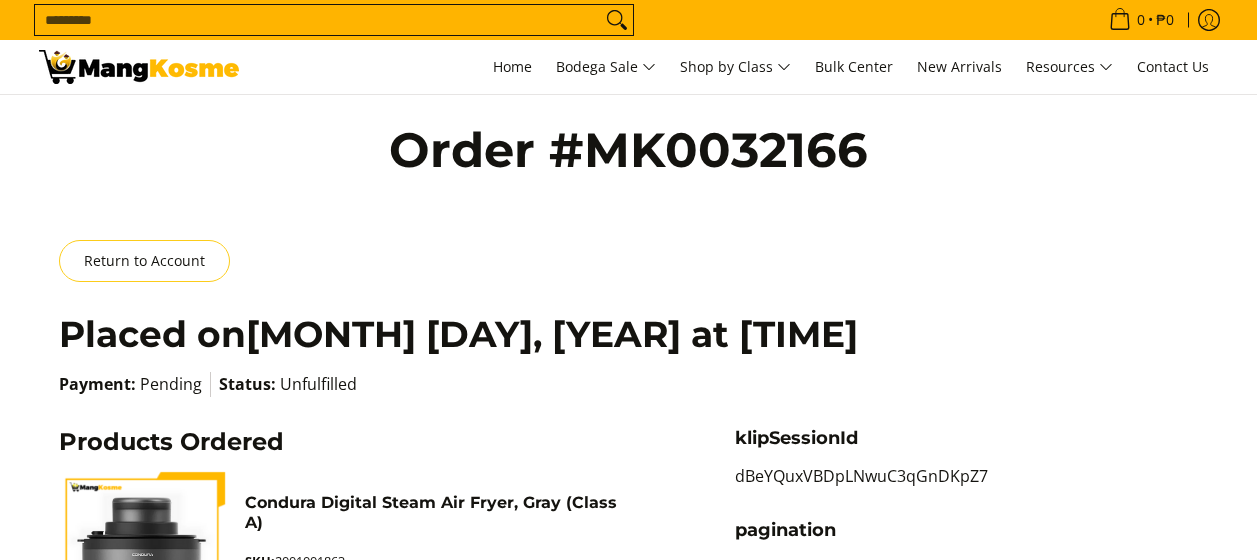 scroll, scrollTop: 0, scrollLeft: 0, axis: both 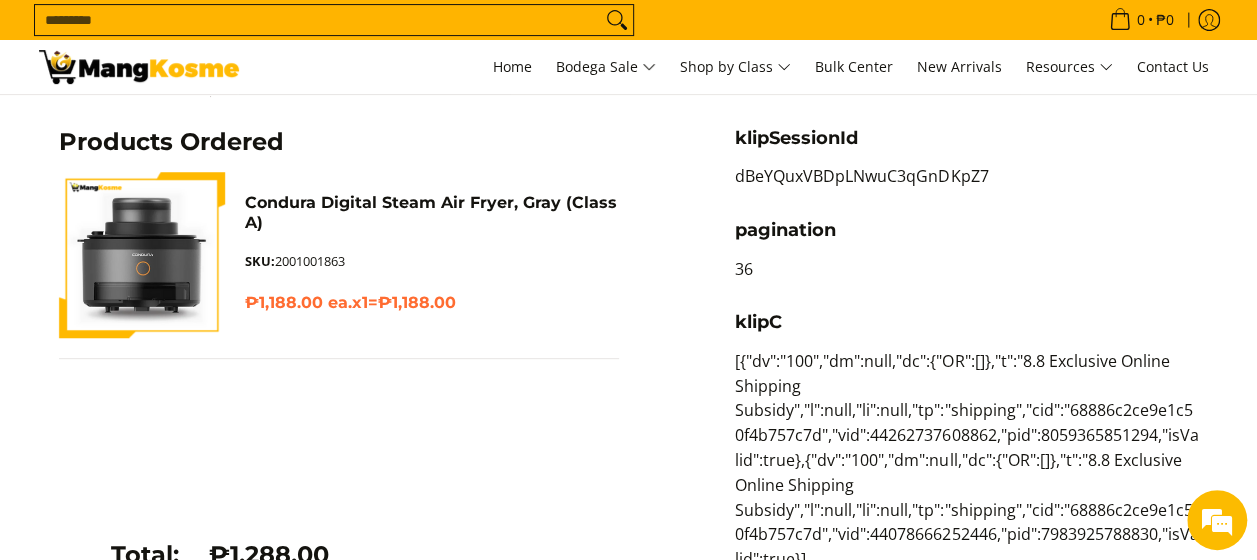 click on "SKU:  2001001863" at bounding box center (431, 270) 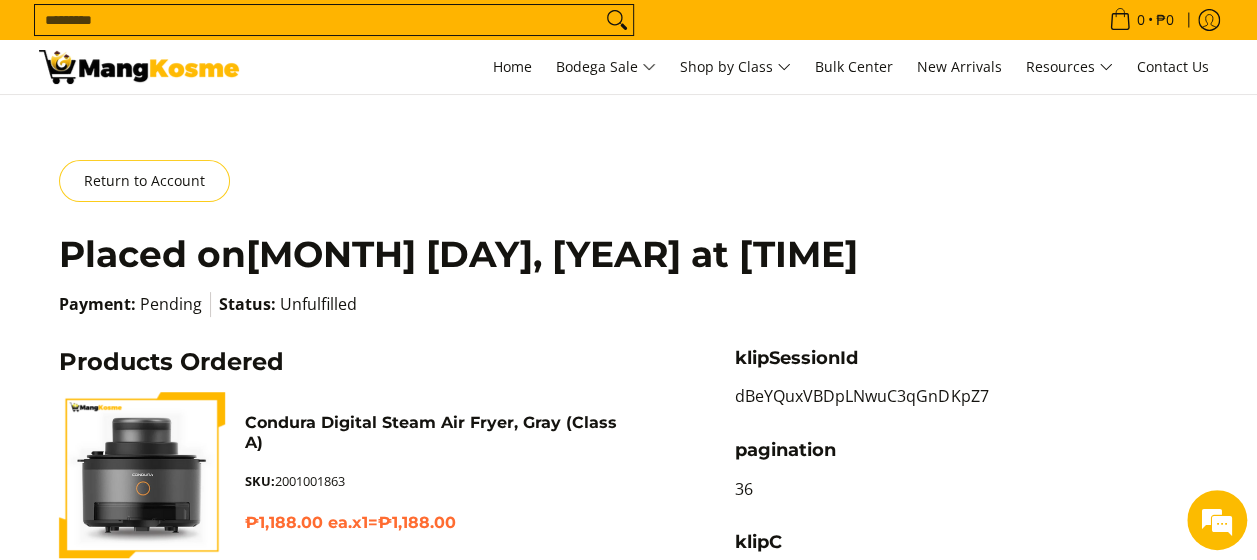 scroll, scrollTop: 0, scrollLeft: 0, axis: both 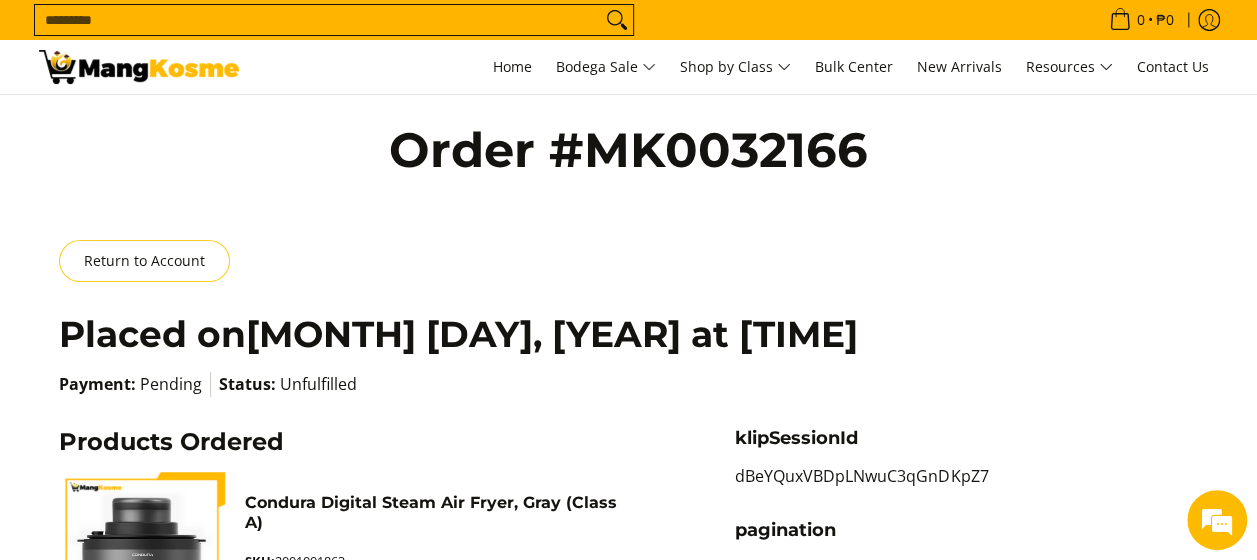 drag, startPoint x: 40, startPoint y: 59, endPoint x: 54, endPoint y: 60, distance: 14.035668 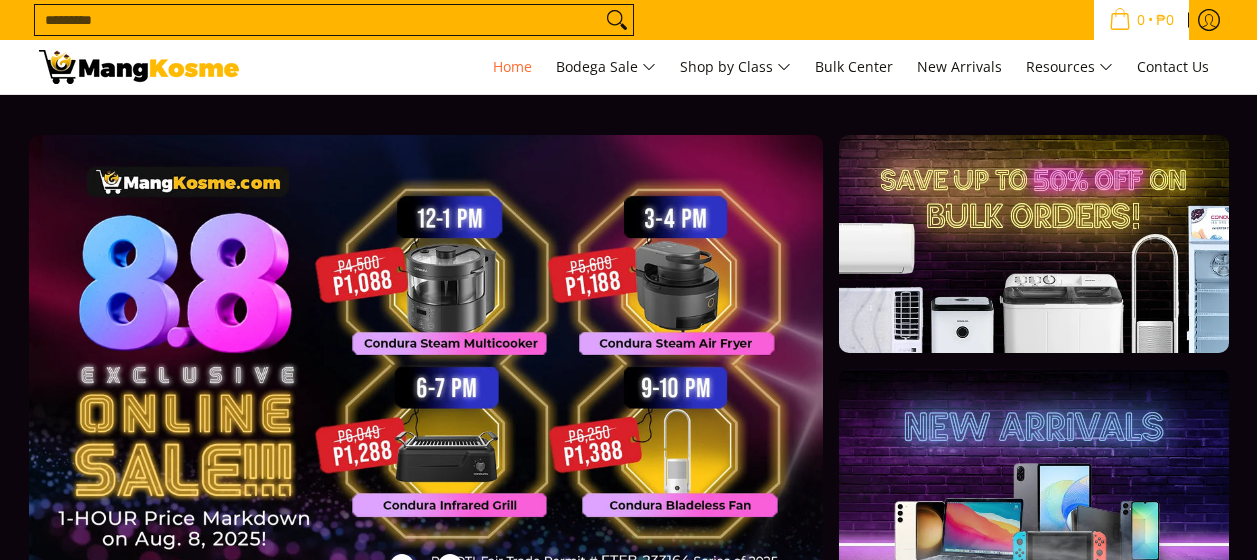 scroll, scrollTop: 0, scrollLeft: 0, axis: both 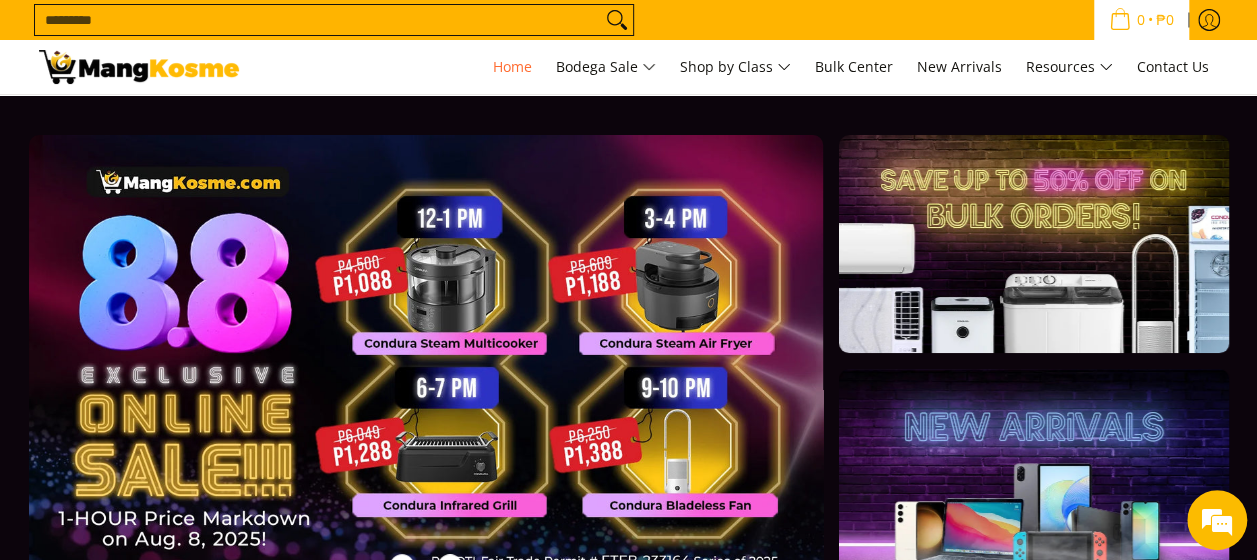 click on "0  •
₱0" at bounding box center (1141, 20) 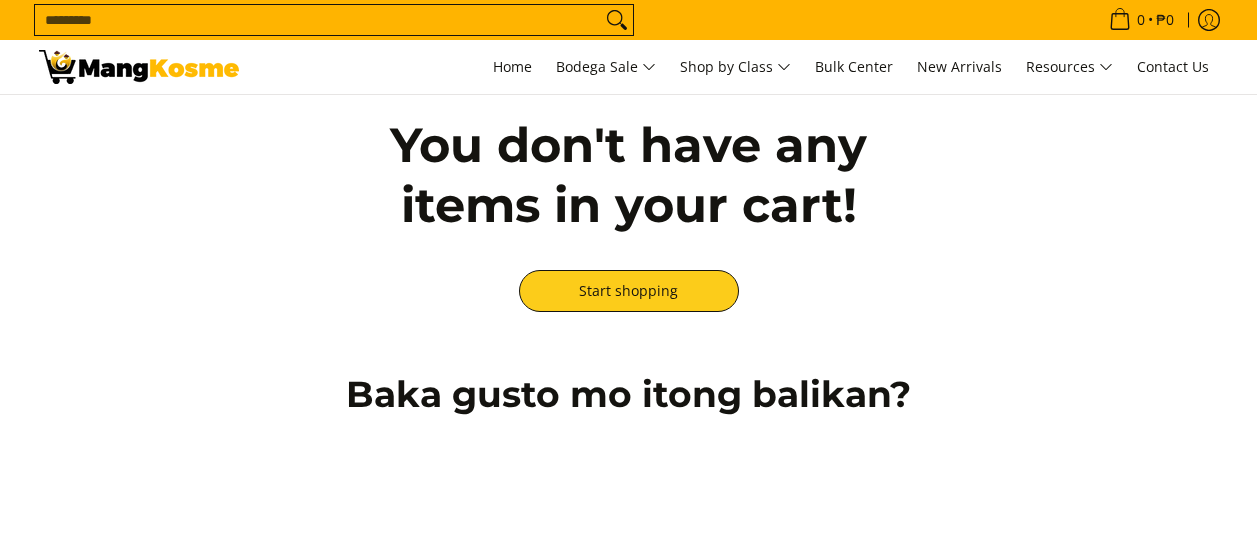 scroll, scrollTop: 0, scrollLeft: 0, axis: both 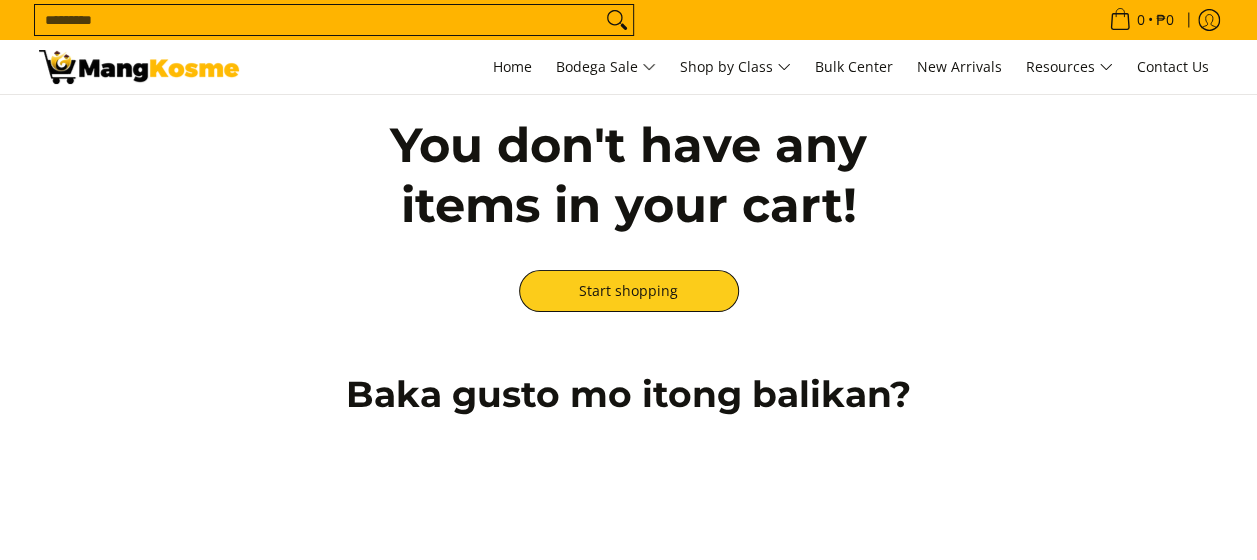 click at bounding box center (139, 67) 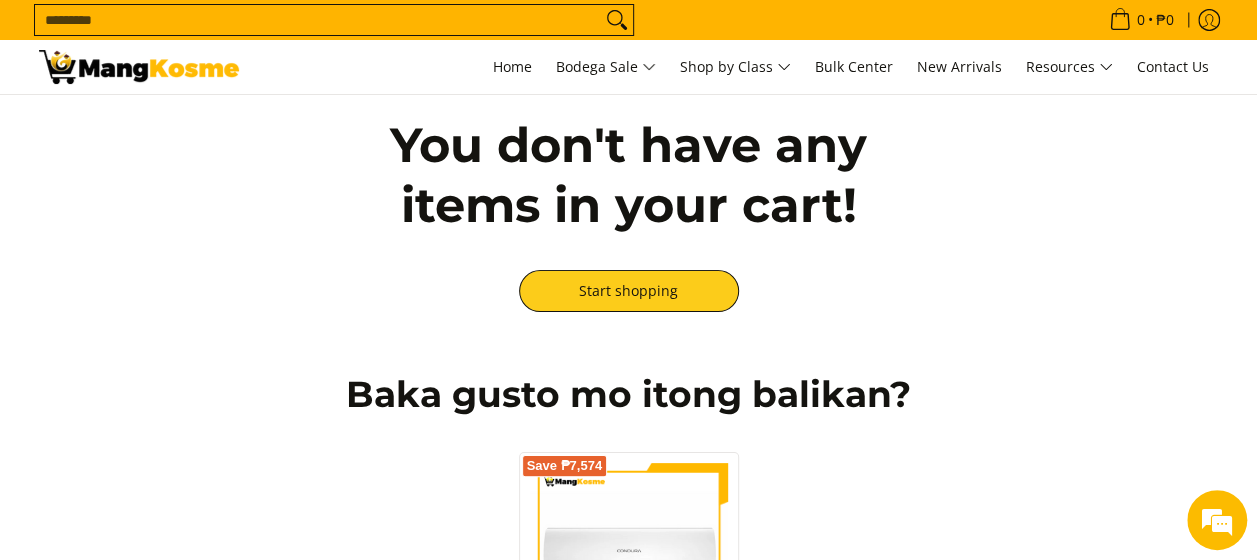 click at bounding box center [139, 67] 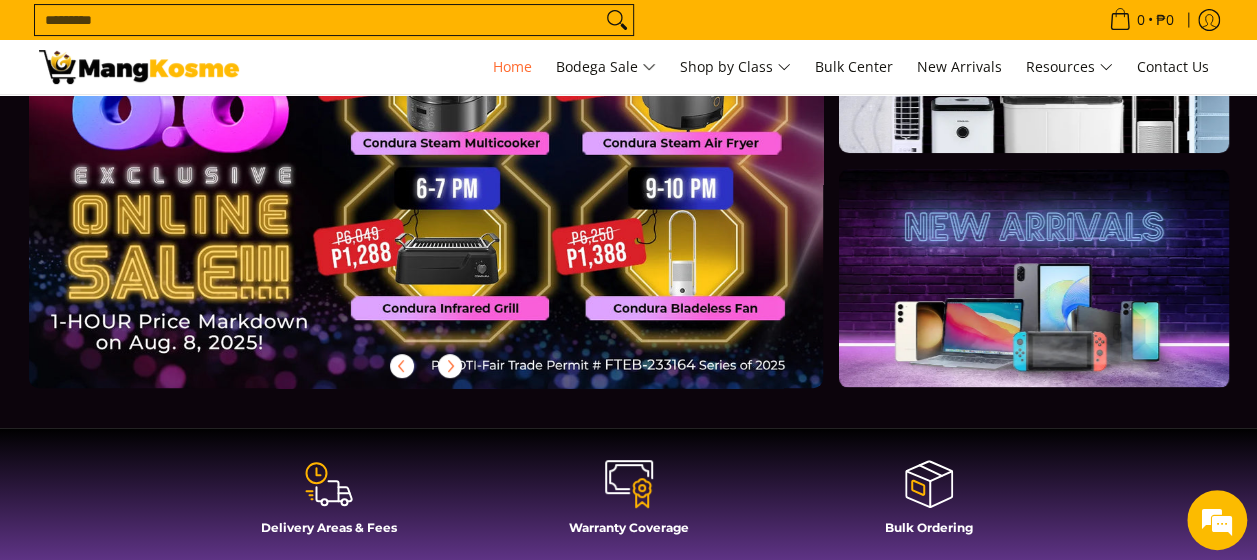 scroll, scrollTop: 200, scrollLeft: 0, axis: vertical 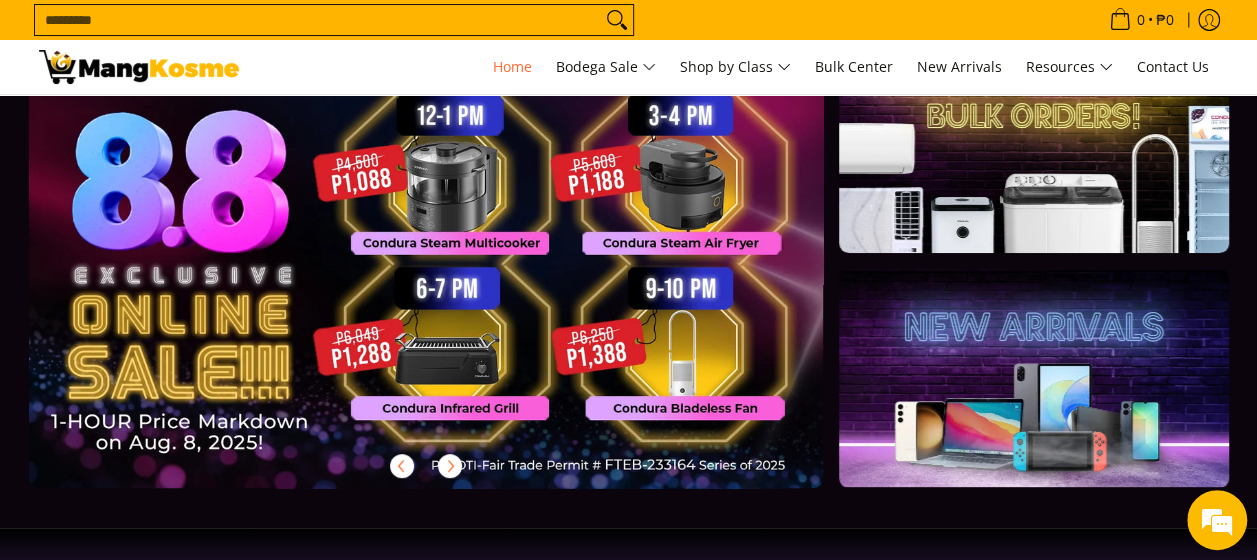 click at bounding box center (458, 277) 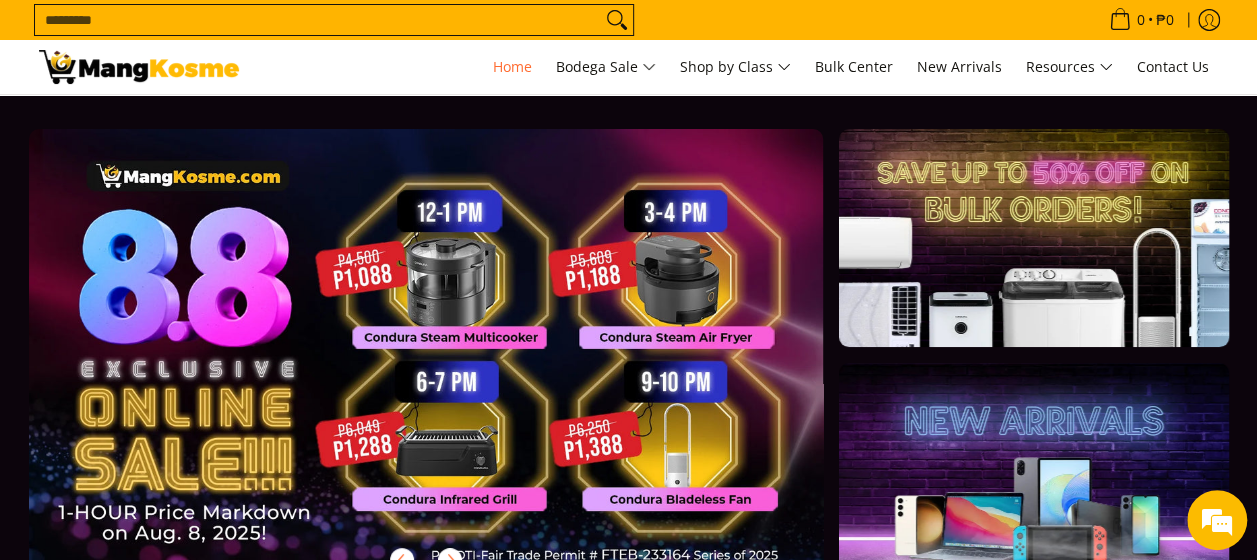 scroll, scrollTop: 100, scrollLeft: 0, axis: vertical 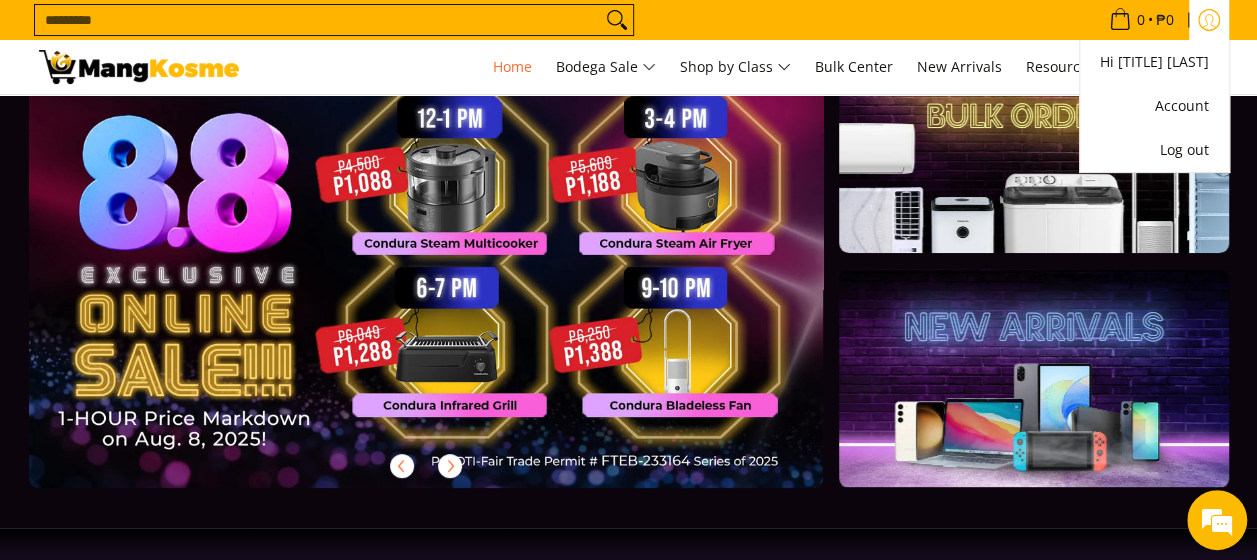 click 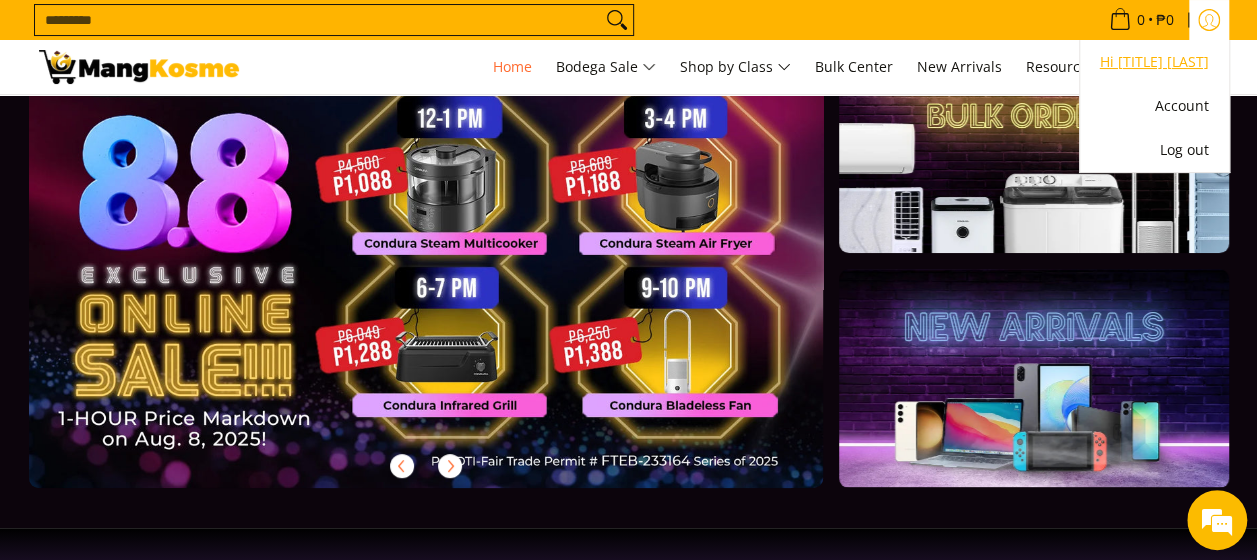 click on "Hi
[TITLE] [LAST]" at bounding box center [1154, 62] 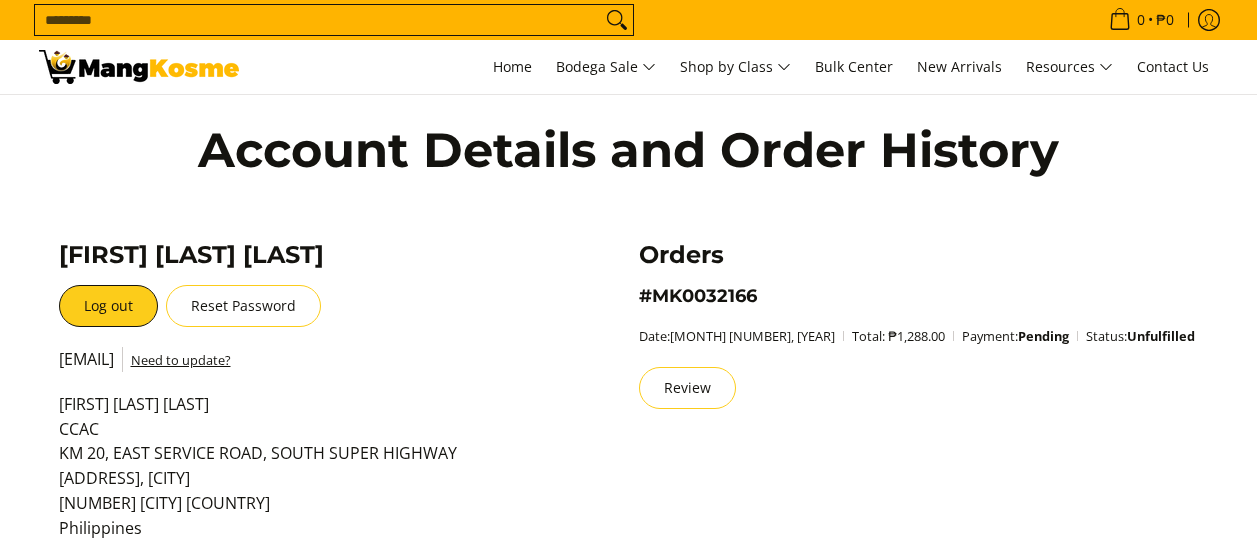 scroll, scrollTop: 200, scrollLeft: 0, axis: vertical 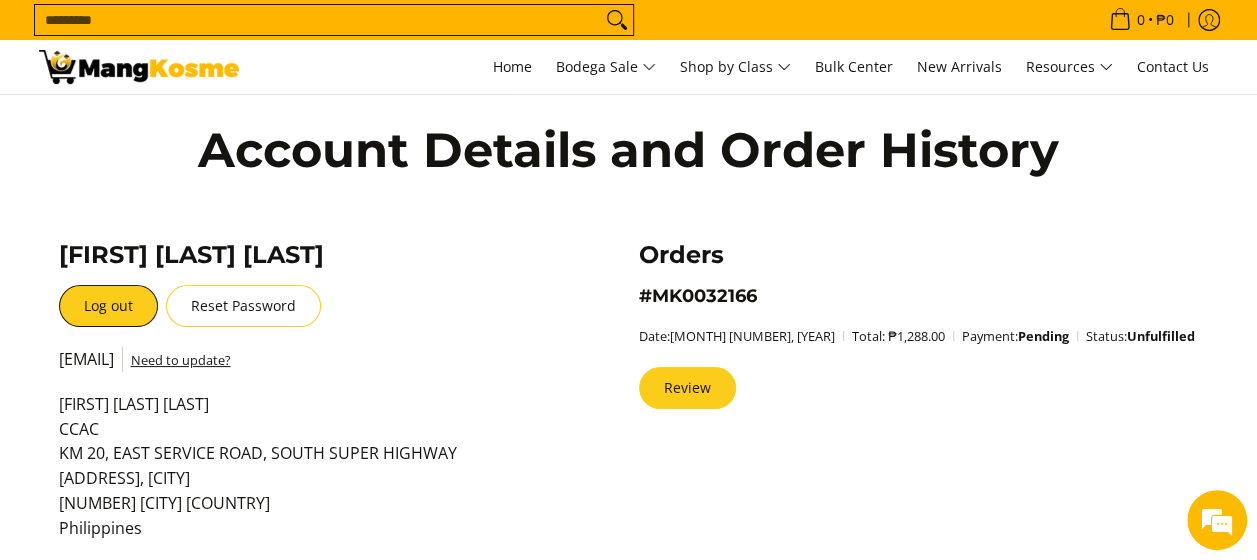click on "Review" at bounding box center [687, 388] 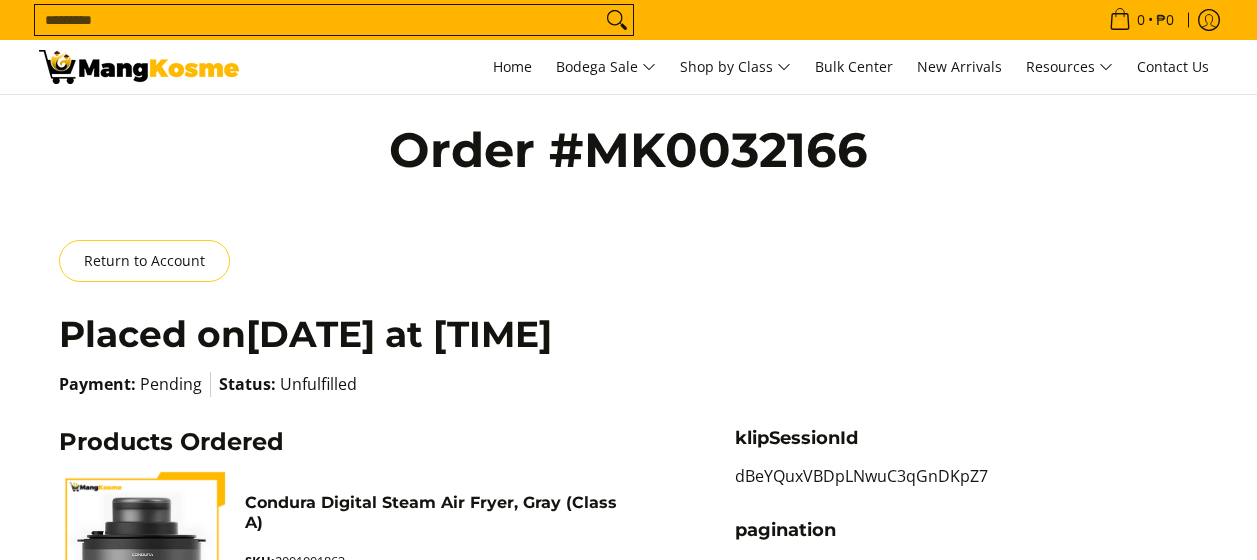 scroll, scrollTop: 309, scrollLeft: 0, axis: vertical 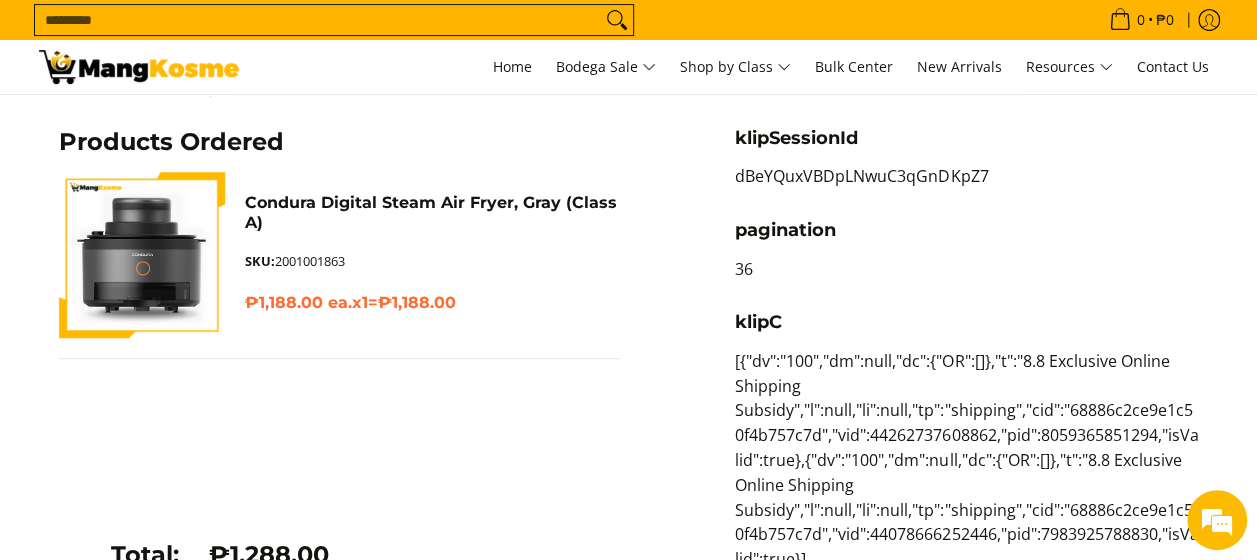 click on "₱1,188.00 ea." at bounding box center (298, 302) 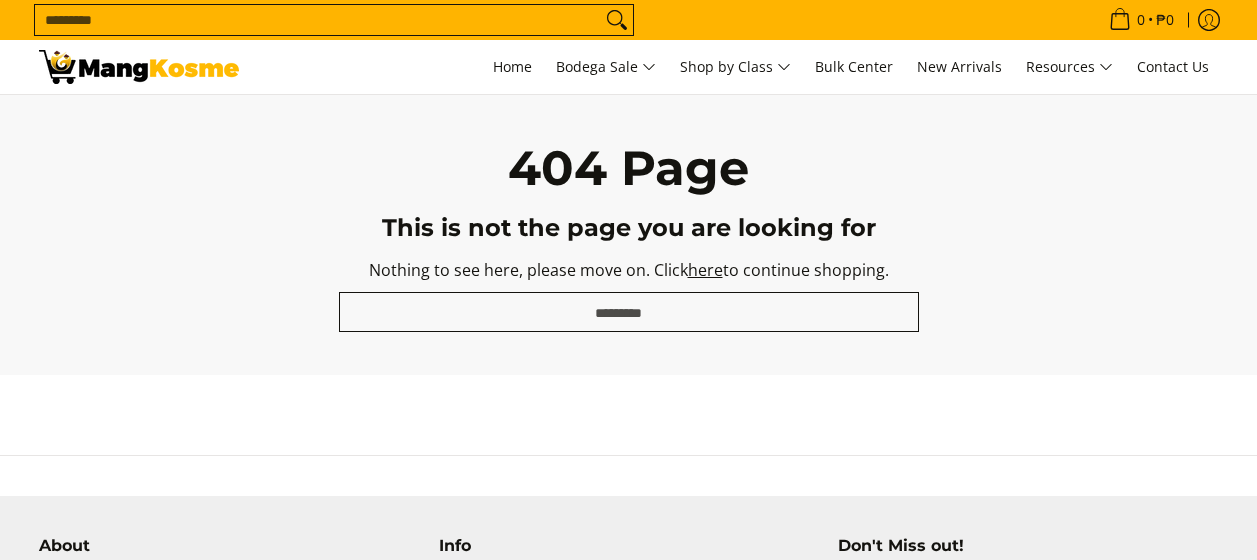 scroll, scrollTop: 0, scrollLeft: 0, axis: both 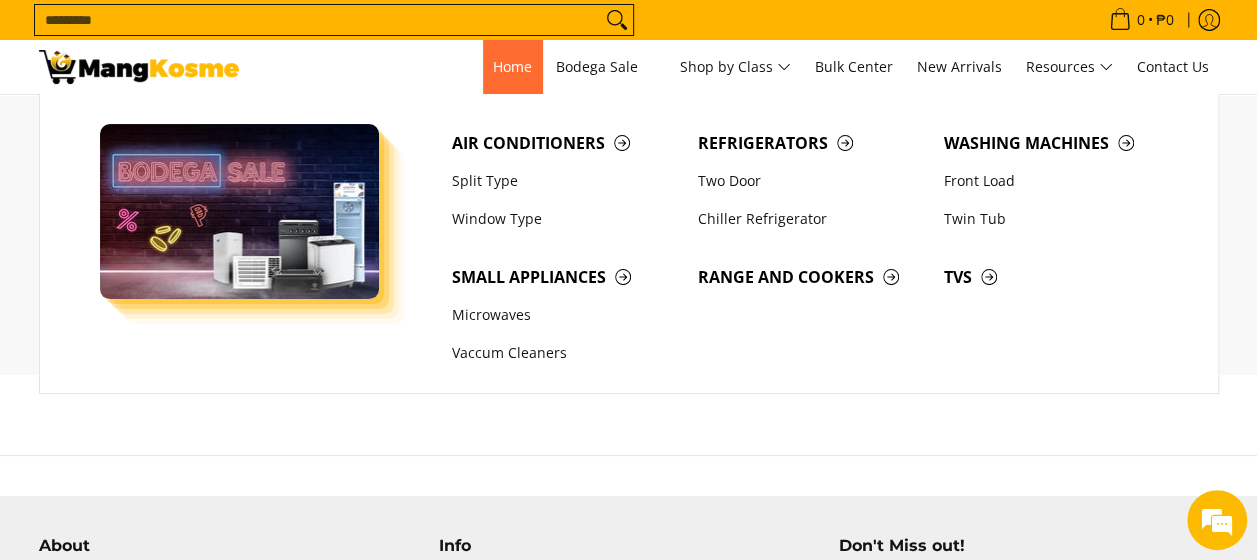 click on "Home" at bounding box center [512, 66] 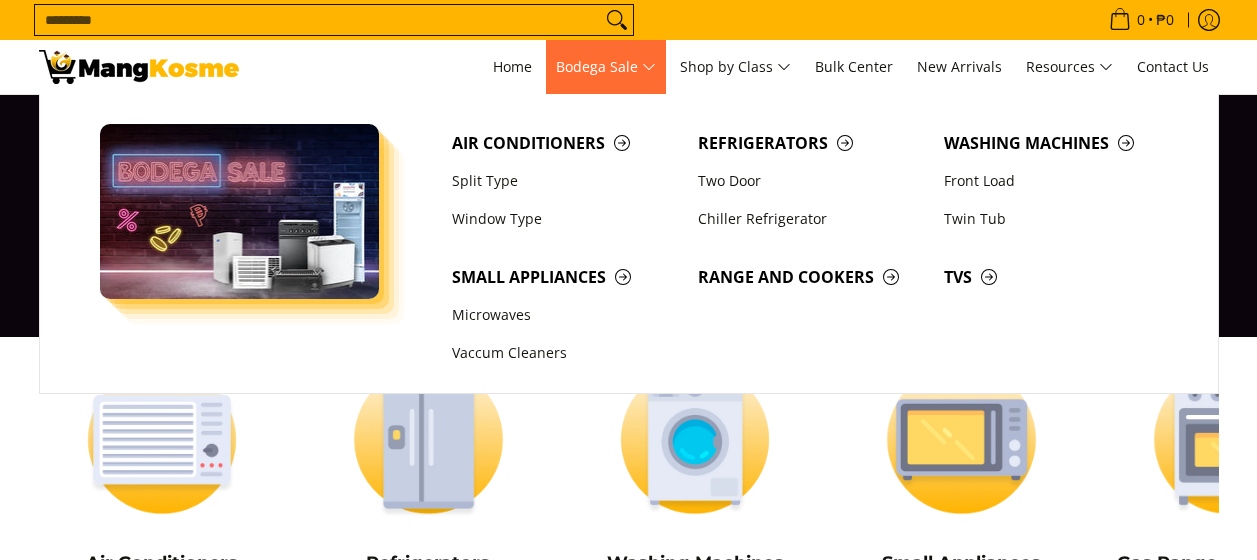 scroll, scrollTop: 0, scrollLeft: 0, axis: both 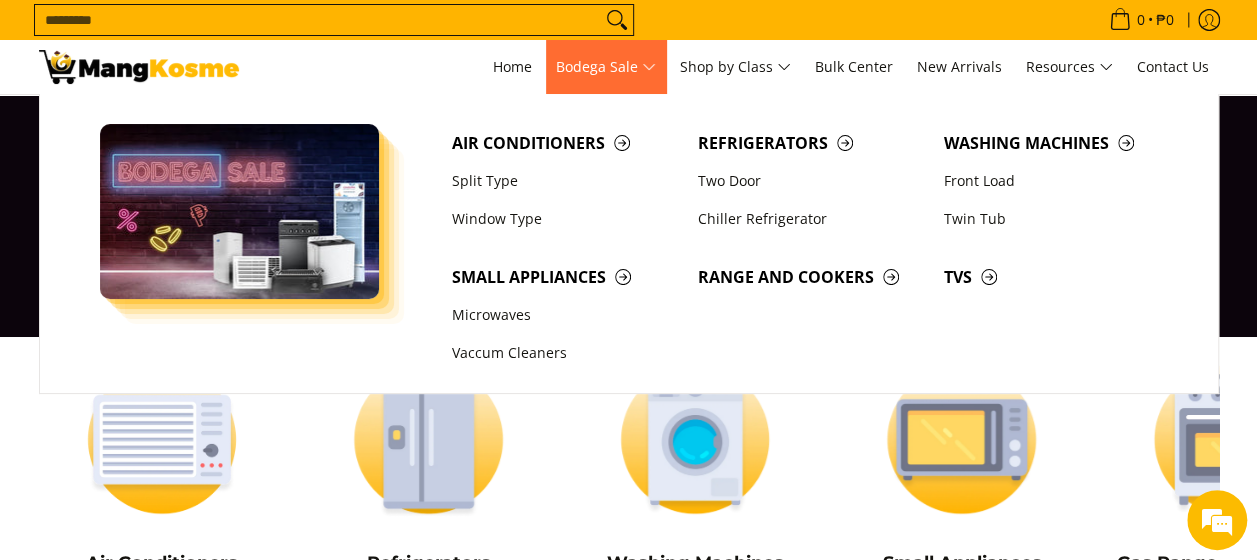 click at bounding box center [240, 211] 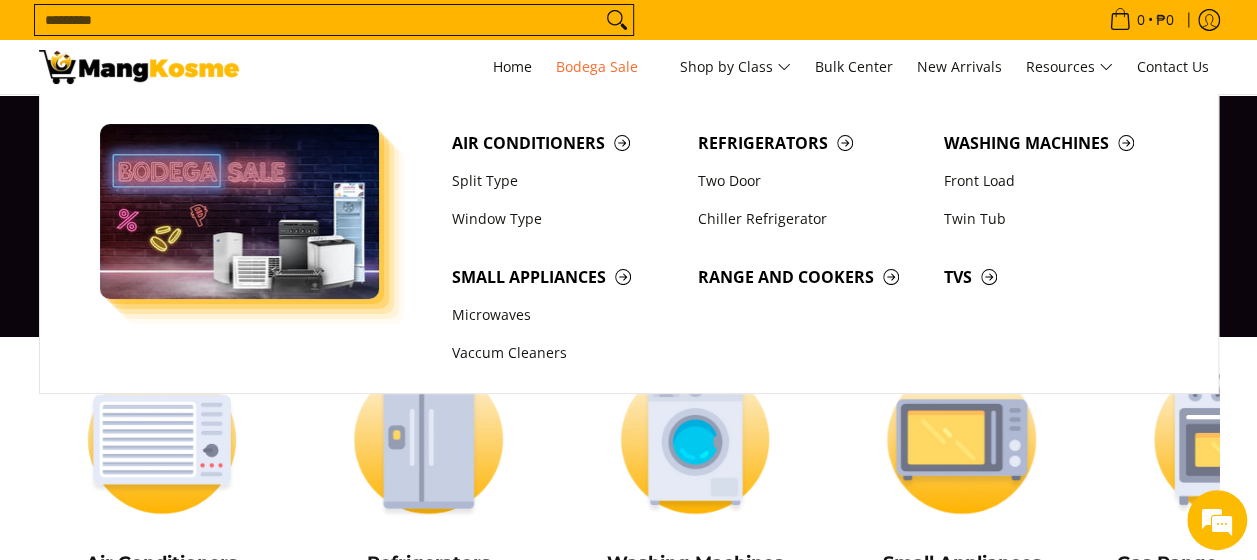 click at bounding box center [628, 216] 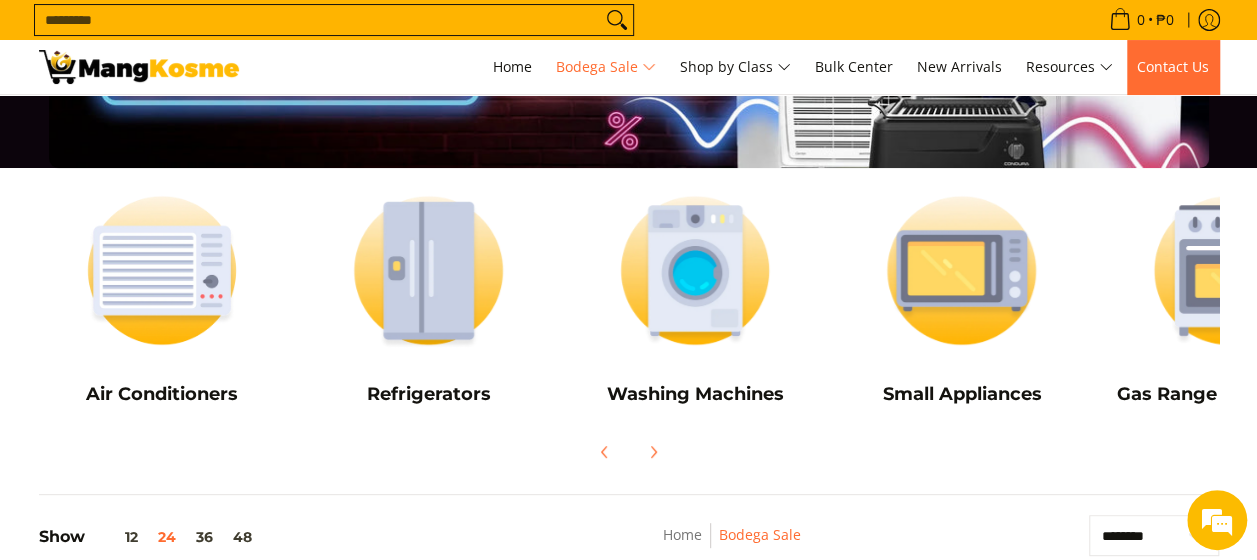 scroll, scrollTop: 0, scrollLeft: 0, axis: both 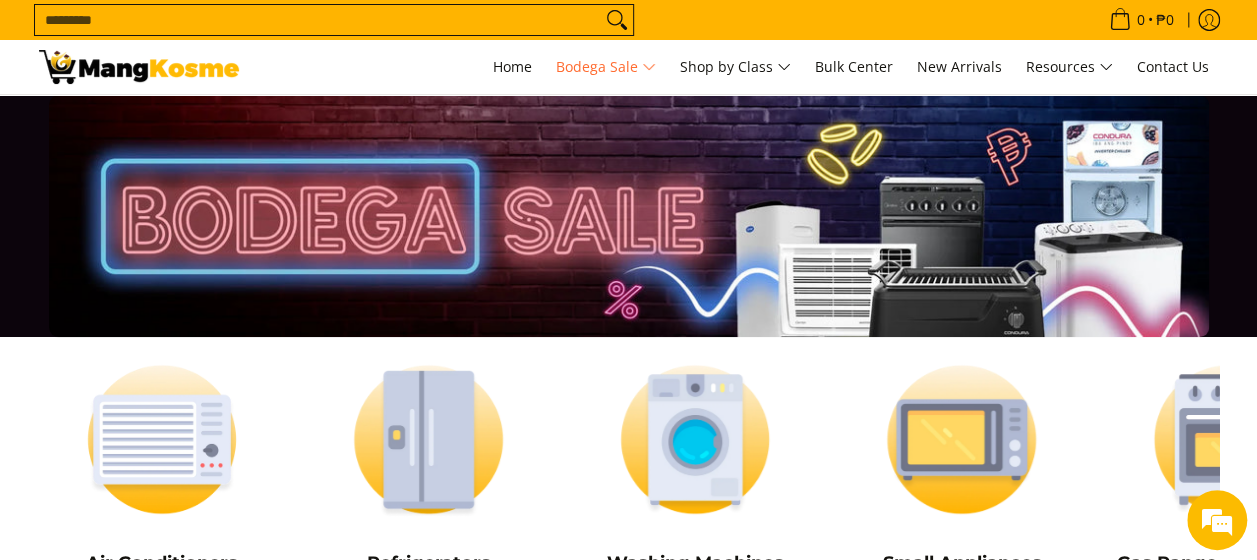 click at bounding box center (629, 216) 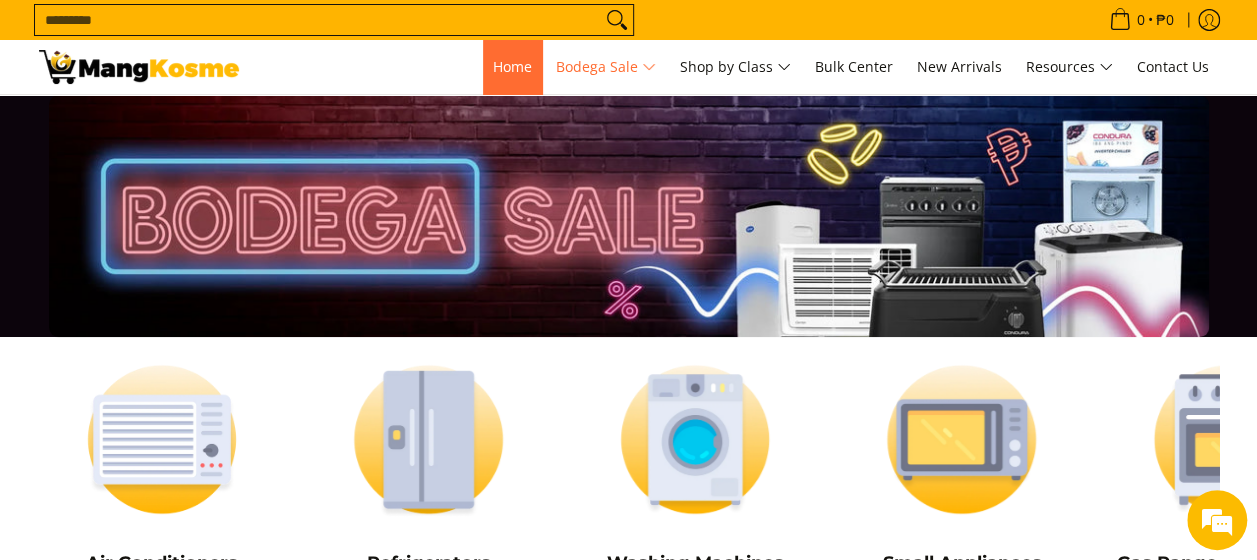 click on "Home" at bounding box center (512, 66) 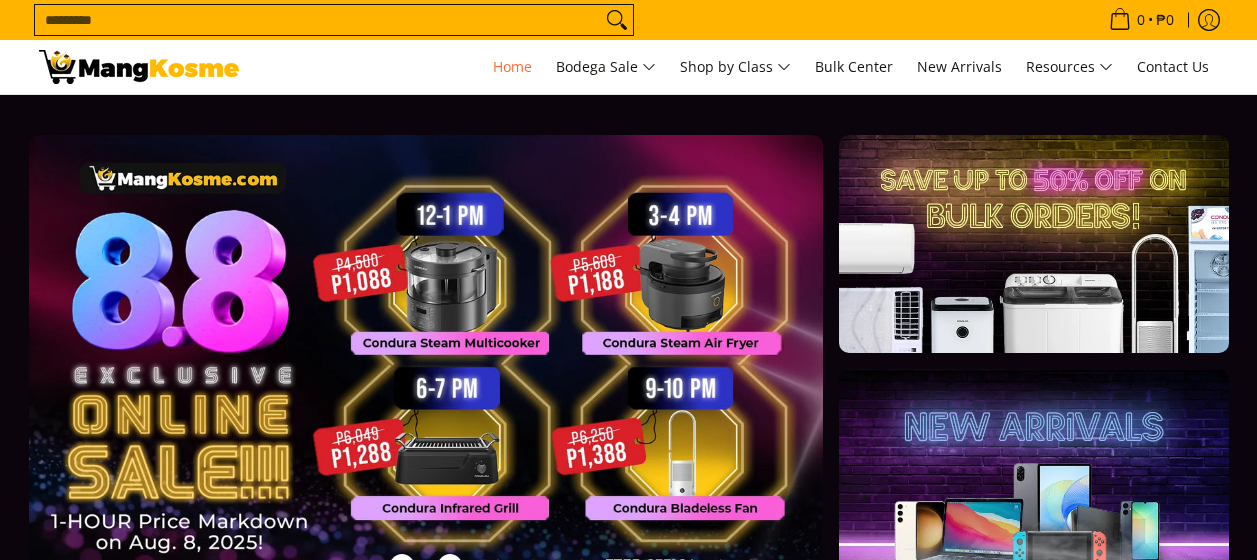 click at bounding box center (458, 377) 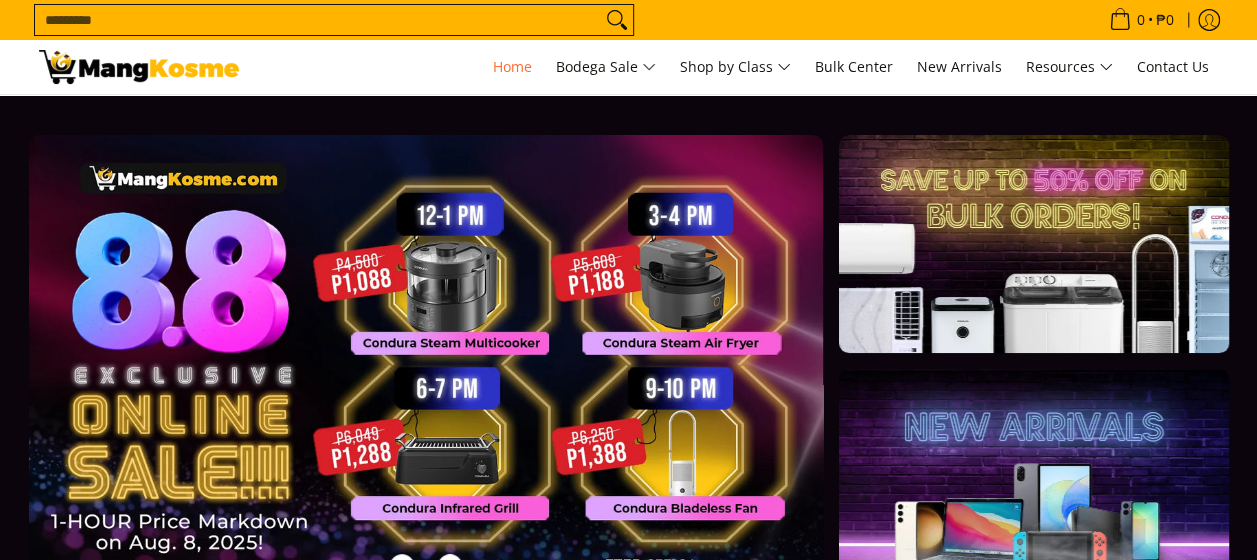 scroll, scrollTop: 0, scrollLeft: 0, axis: both 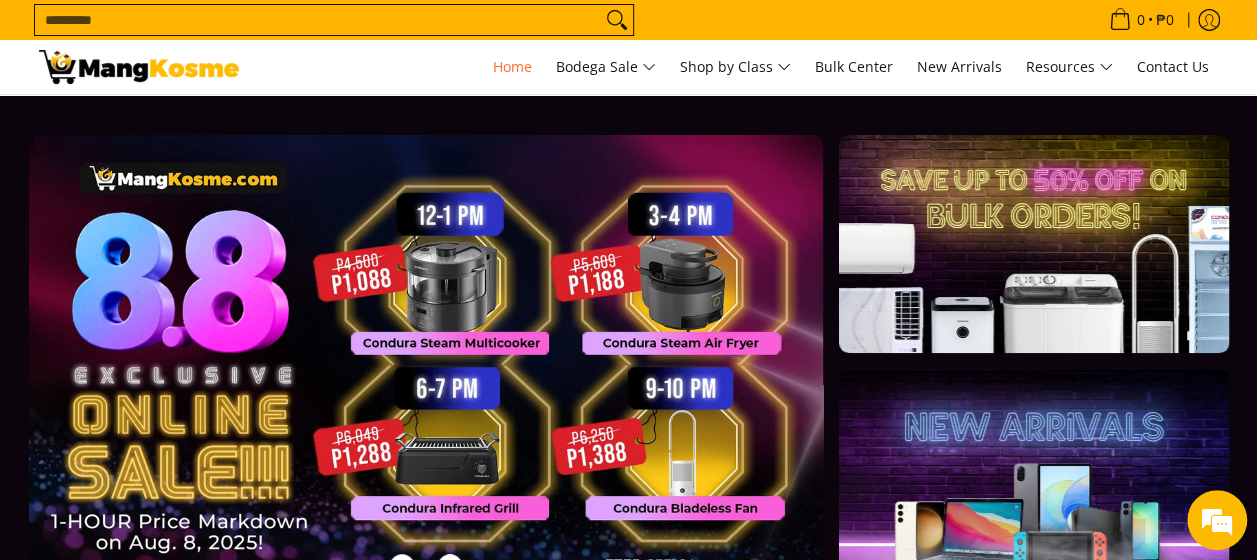click at bounding box center [458, 377] 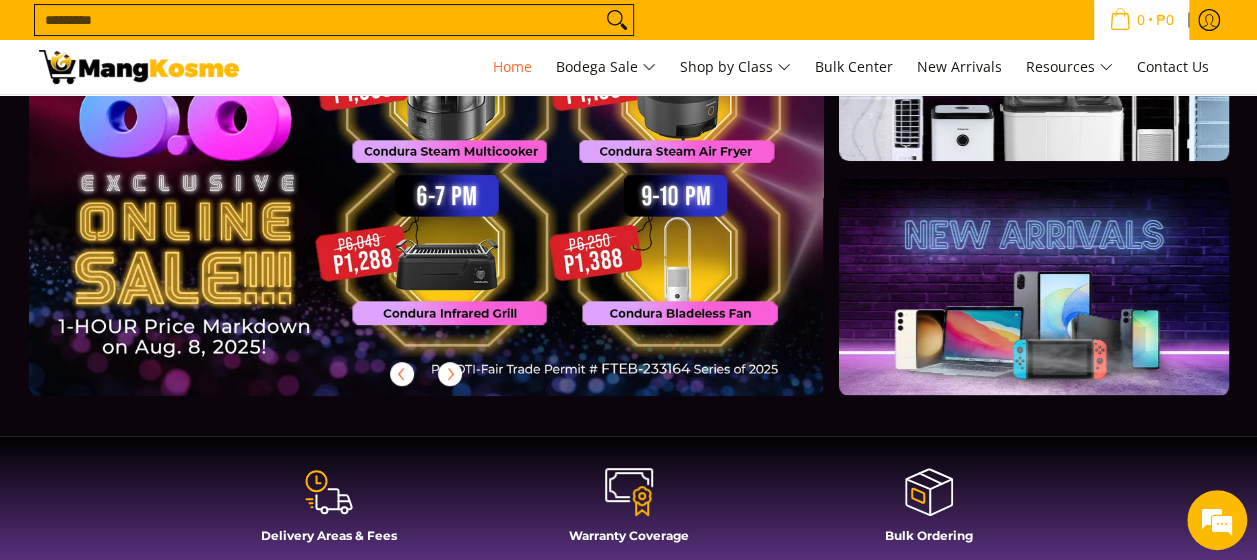 scroll, scrollTop: 100, scrollLeft: 0, axis: vertical 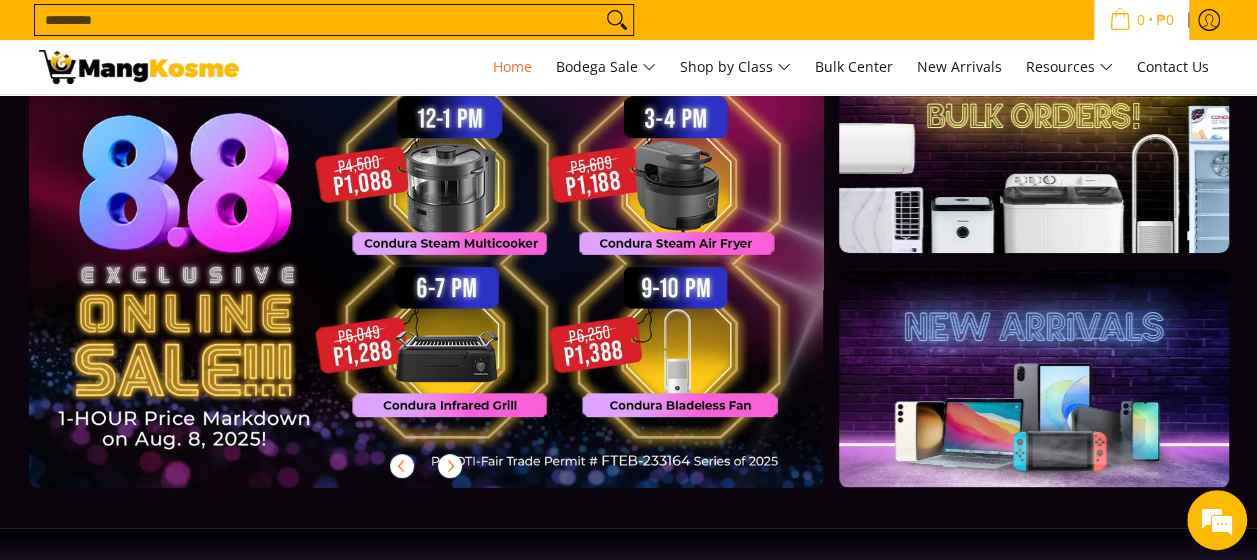 click on "0  •
₱0" at bounding box center [1141, 20] 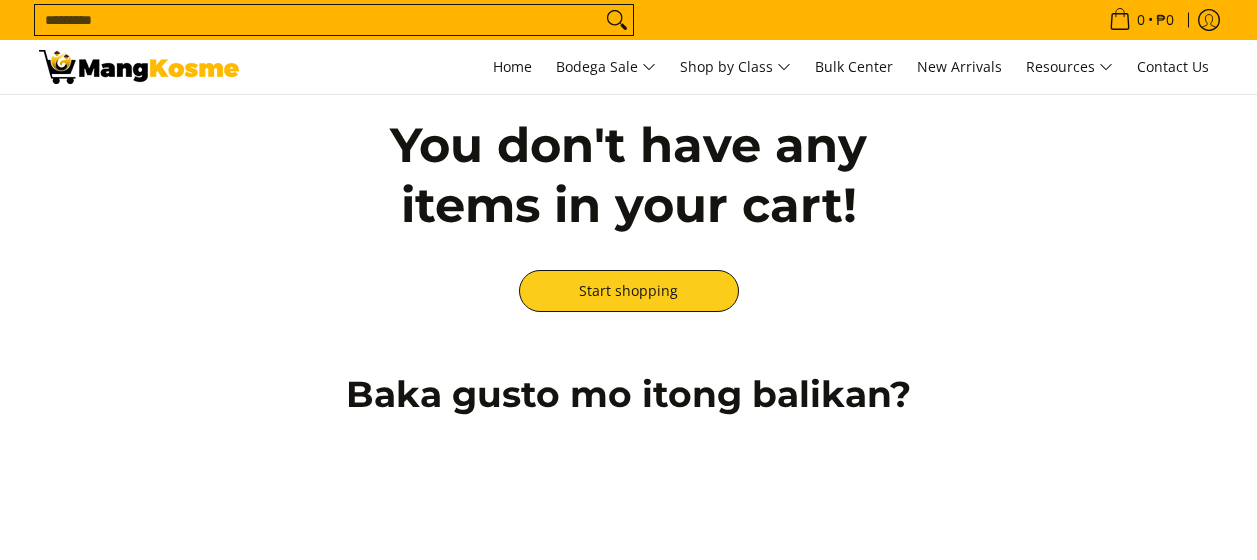 scroll, scrollTop: 0, scrollLeft: 0, axis: both 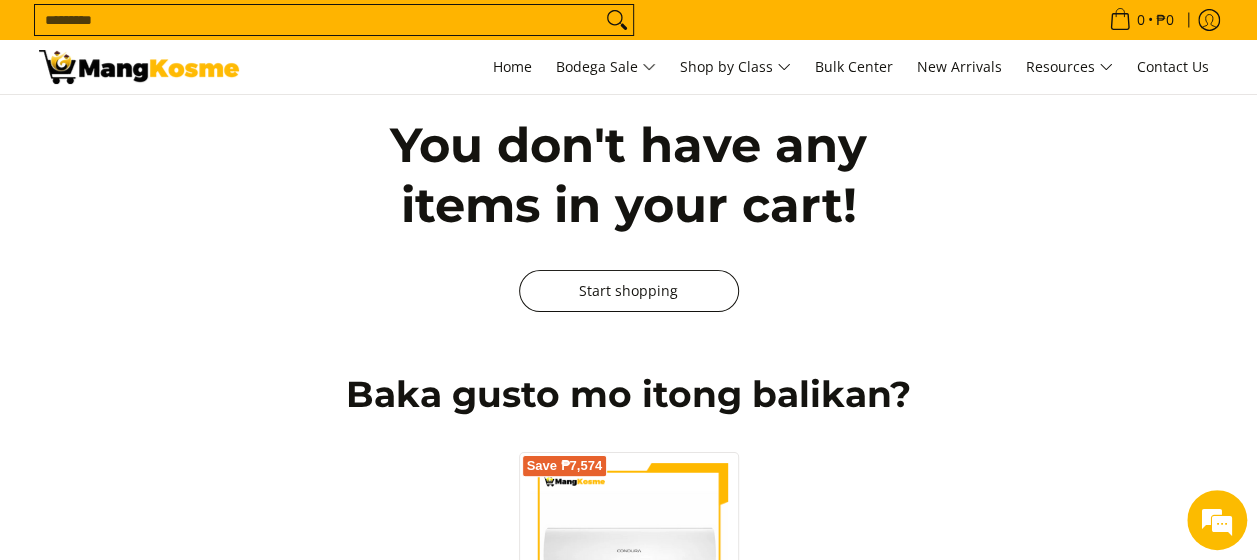 click on "Start shopping" at bounding box center [629, 291] 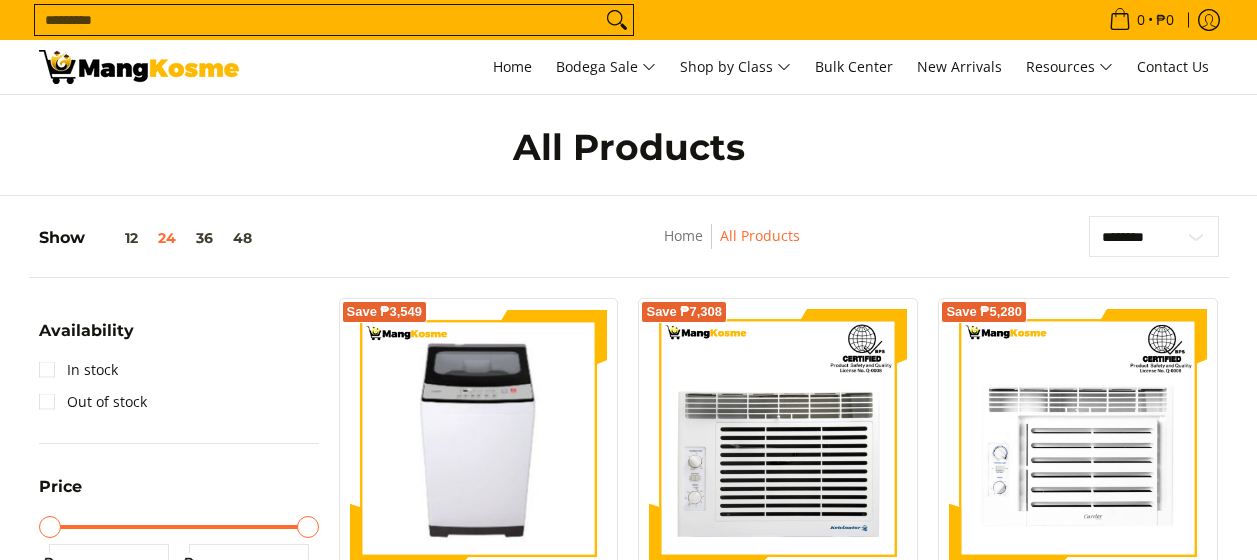 scroll, scrollTop: 0, scrollLeft: 0, axis: both 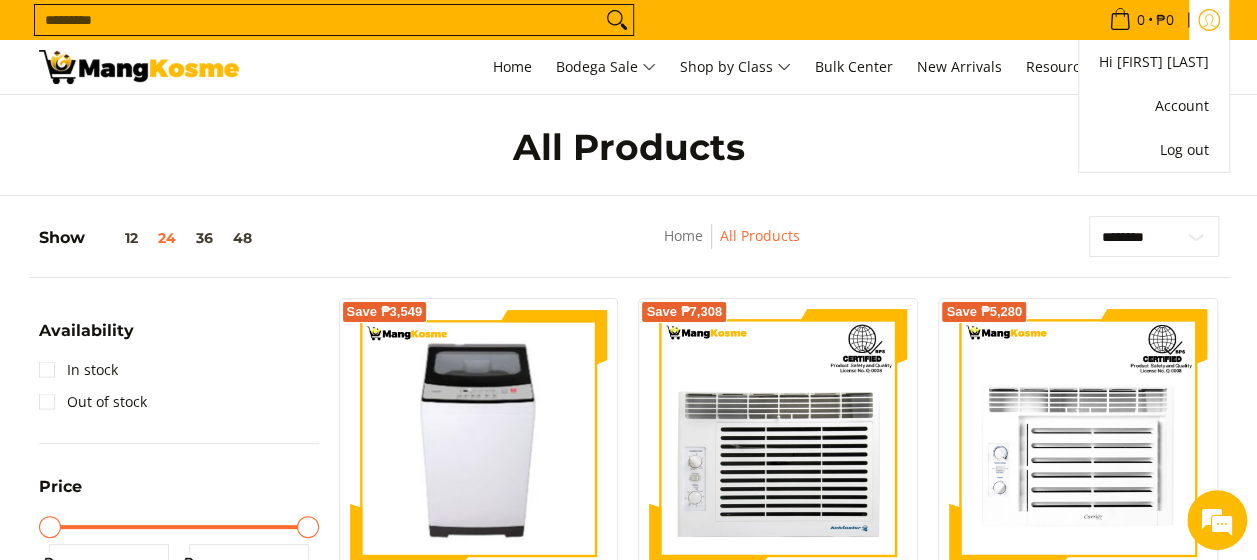 click on "Hi
[FIRST] [LAST]
Account
Log out" at bounding box center (1209, 20) 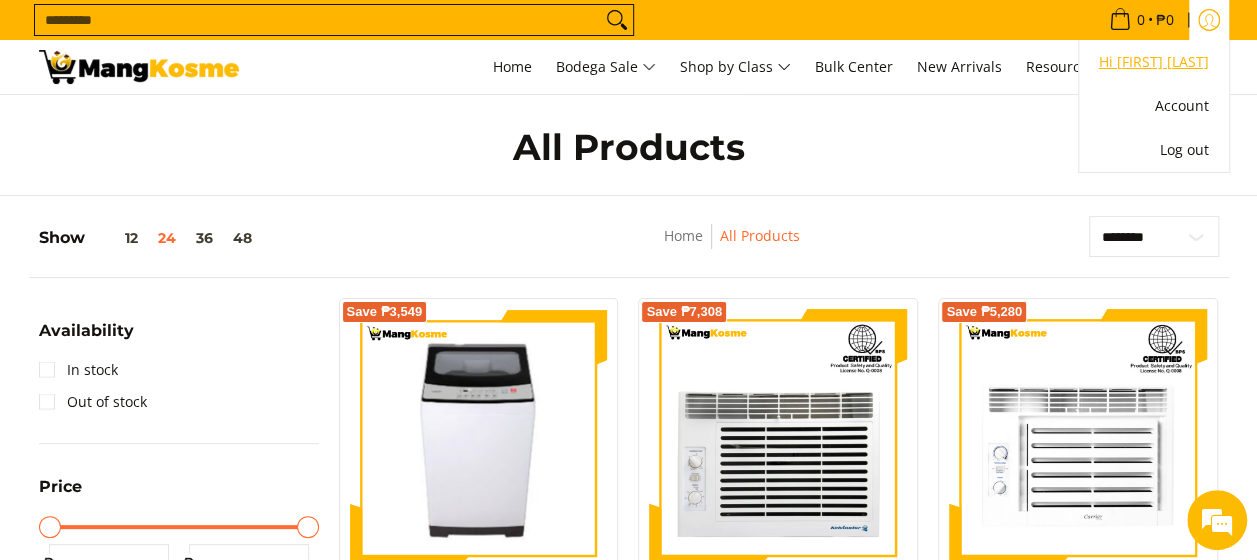 click on "Hi
[FIRST]" at bounding box center [1154, 62] 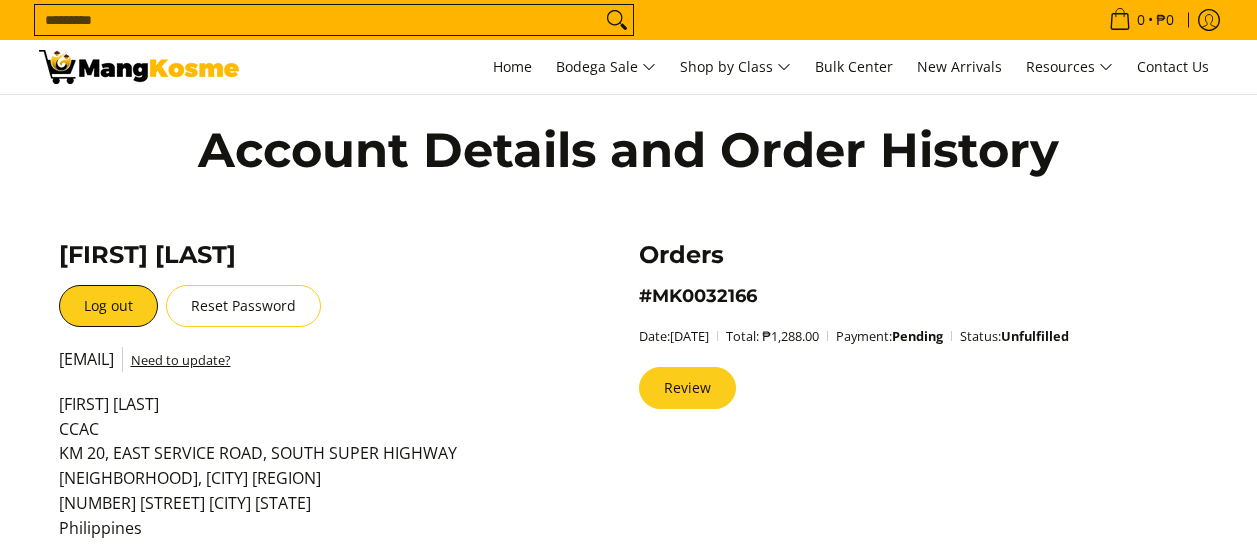 scroll, scrollTop: 100, scrollLeft: 0, axis: vertical 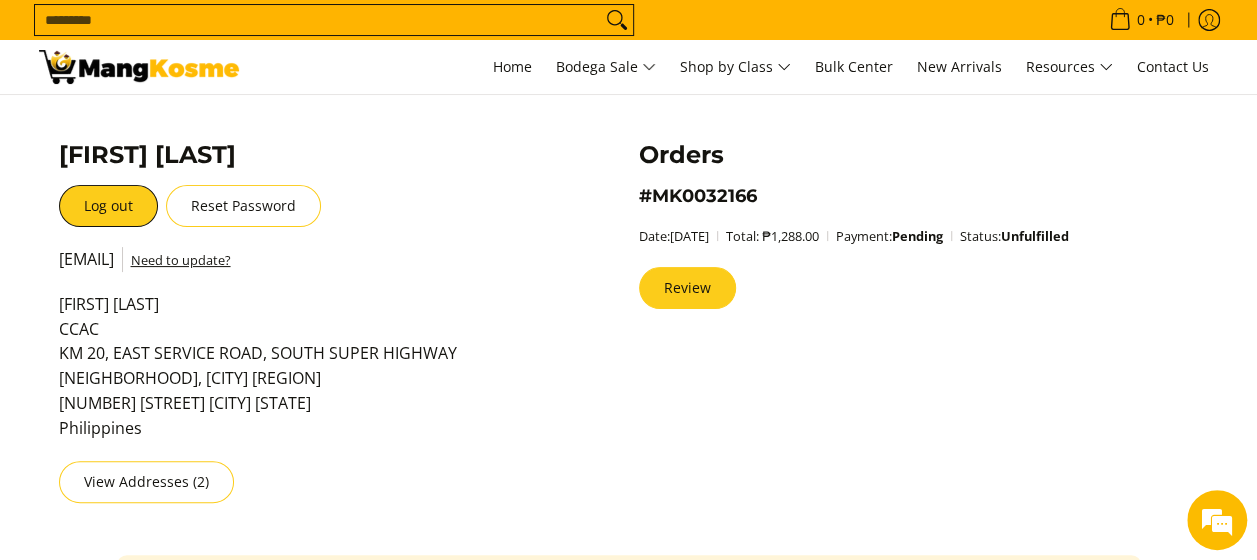 click on "Review" at bounding box center (687, 288) 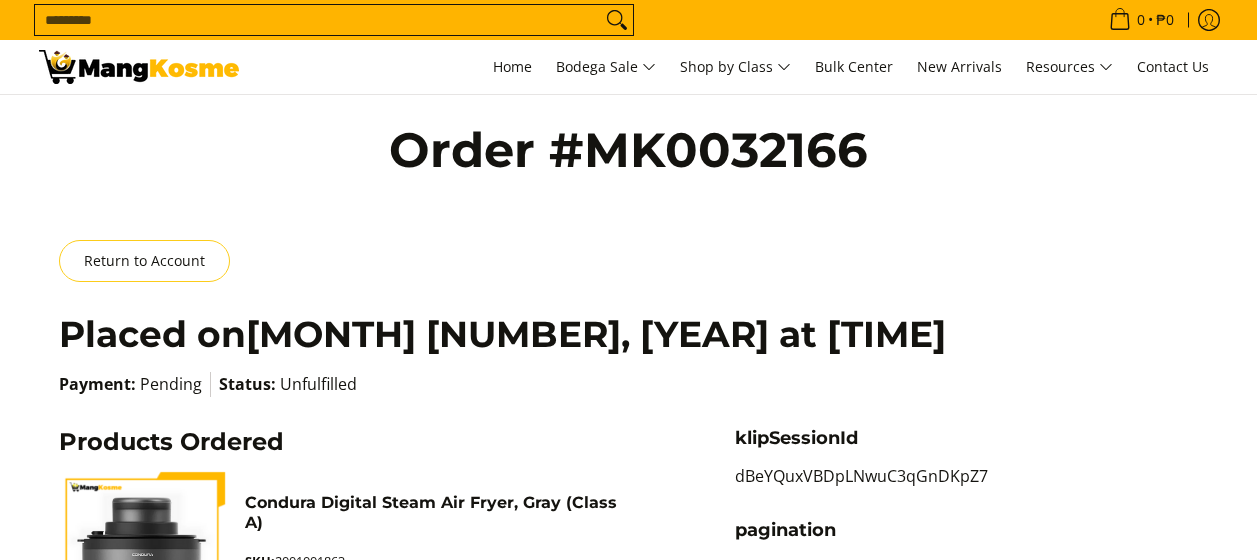 scroll, scrollTop: 200, scrollLeft: 0, axis: vertical 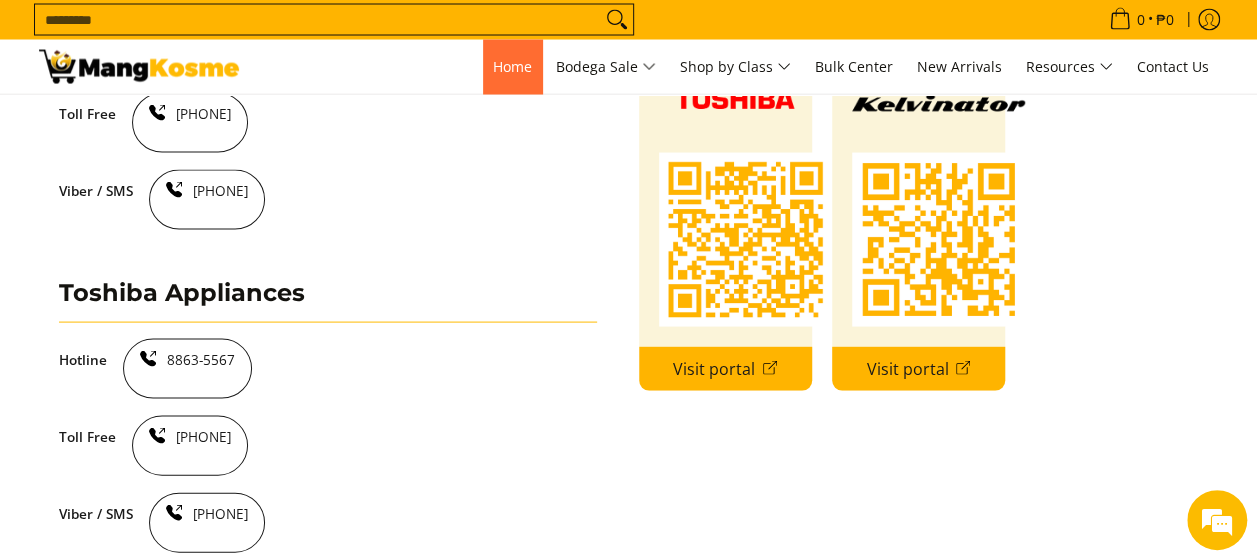 click on "Home" at bounding box center (512, 67) 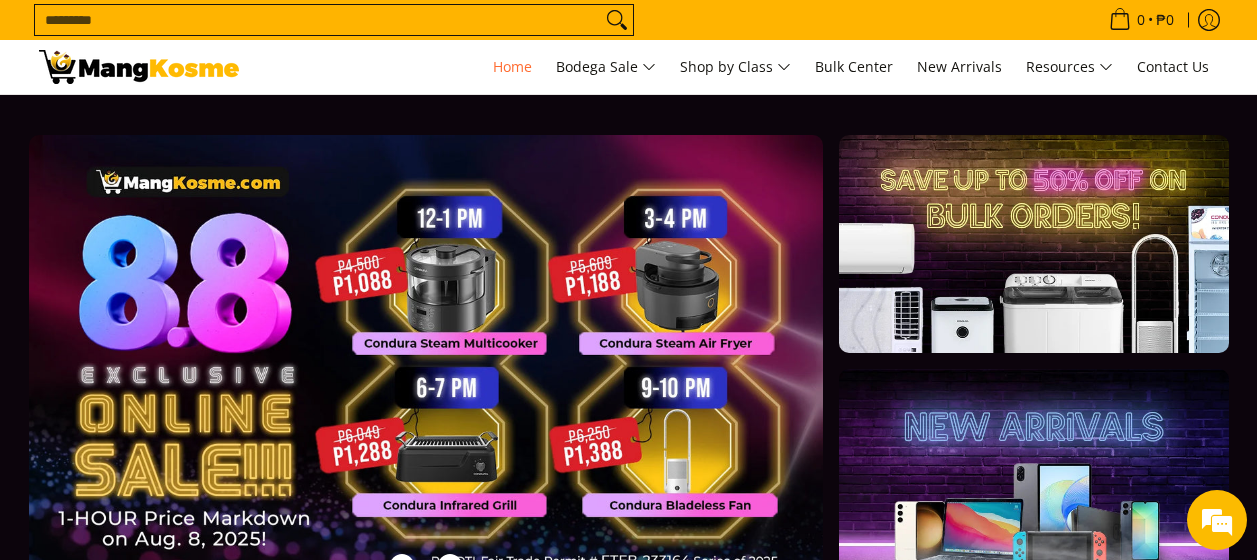 scroll, scrollTop: 0, scrollLeft: 0, axis: both 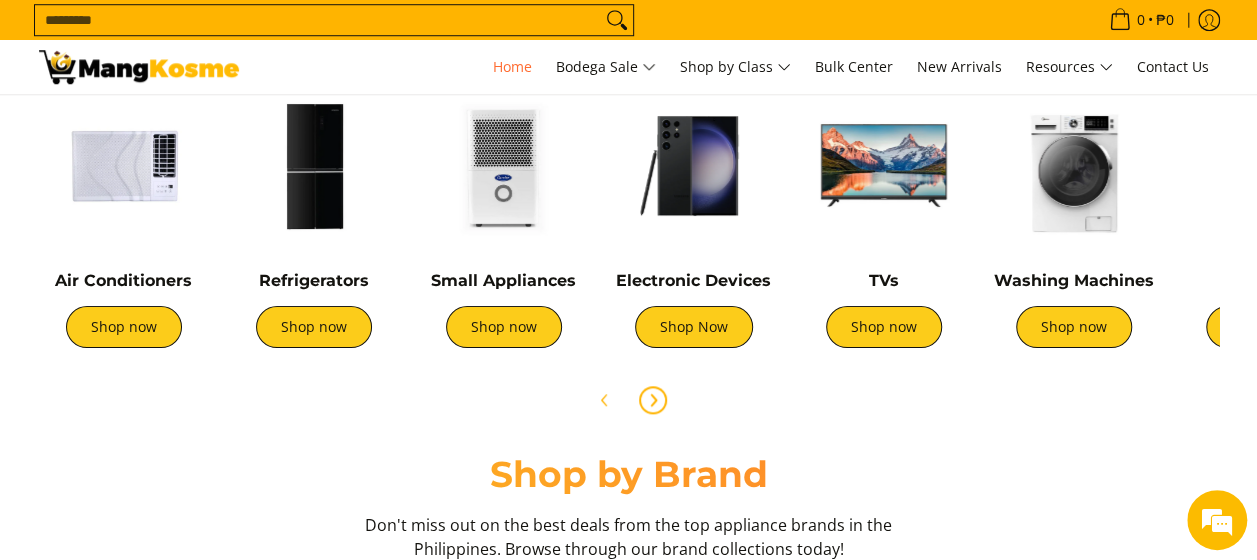 click at bounding box center [653, 400] 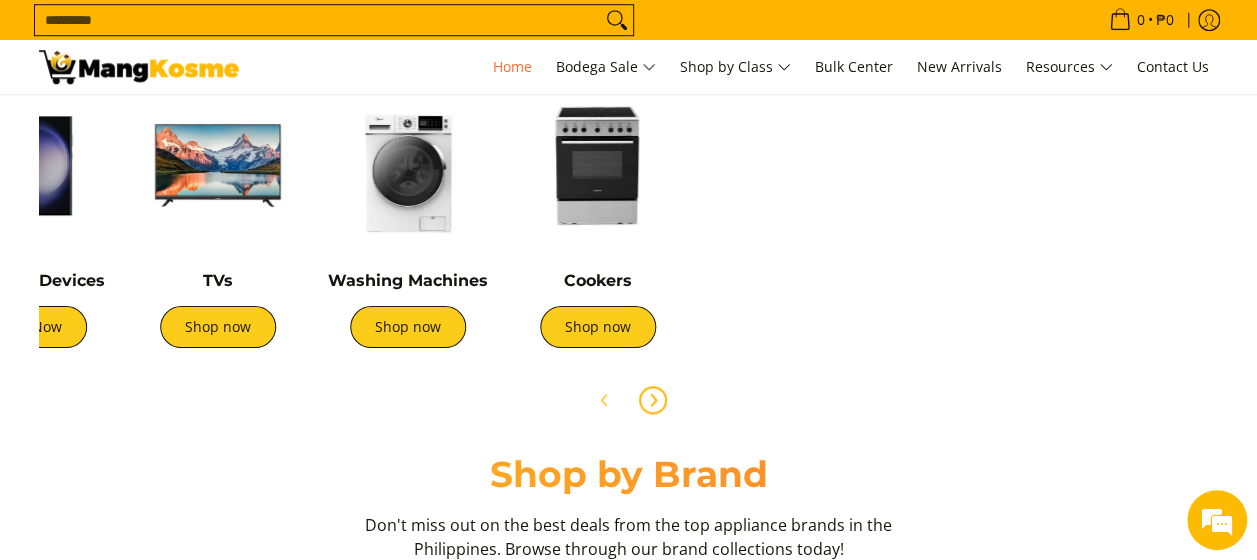 scroll, scrollTop: 0, scrollLeft: 666, axis: horizontal 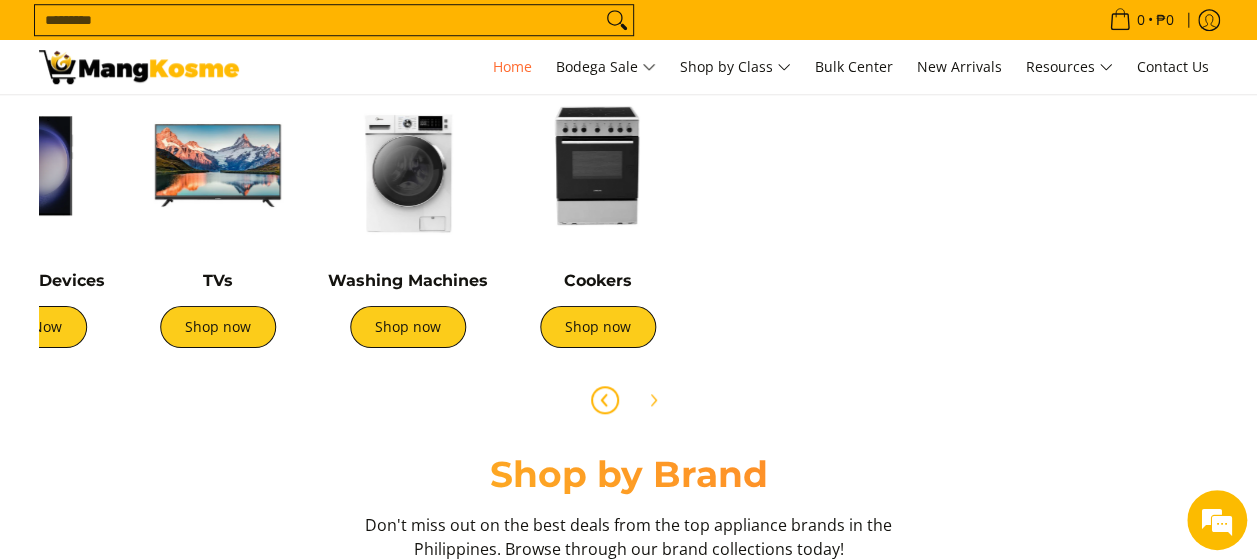 click at bounding box center [605, 400] 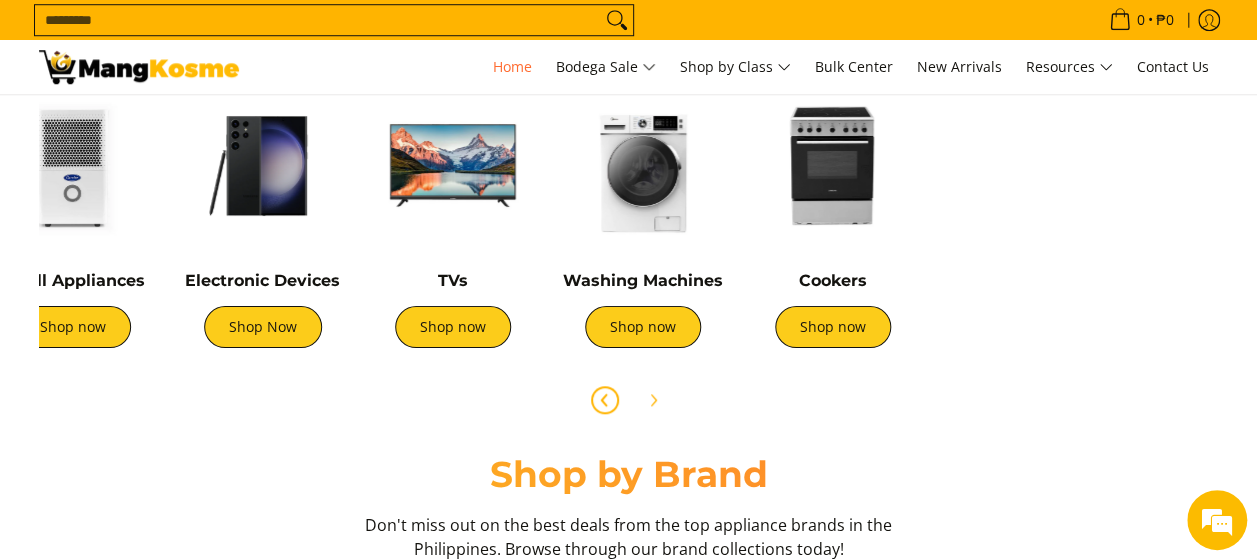 click at bounding box center (605, 400) 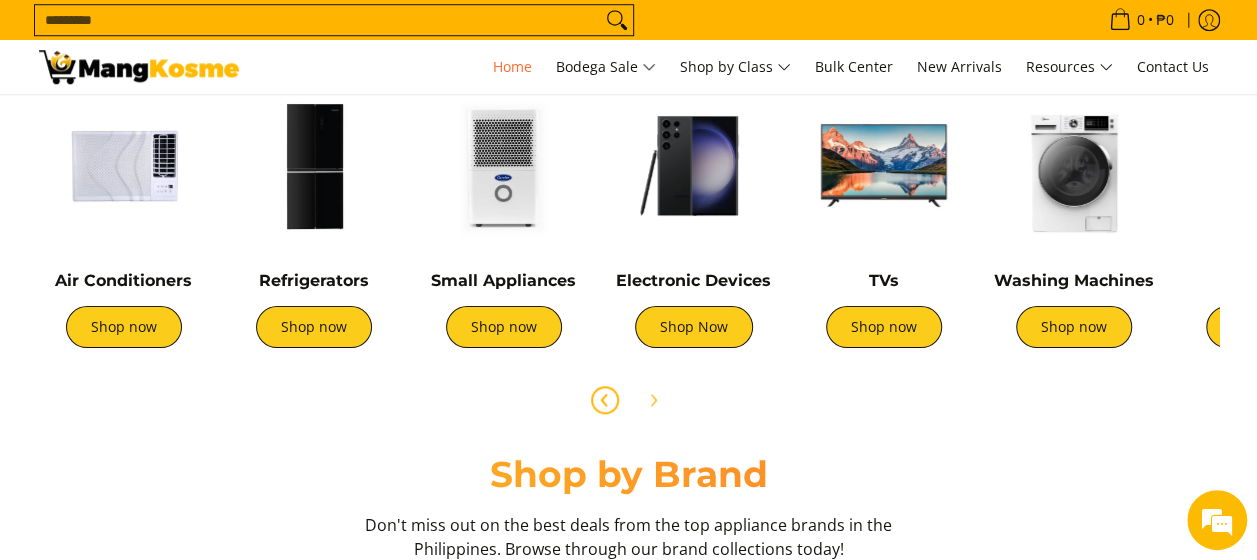 click at bounding box center (605, 400) 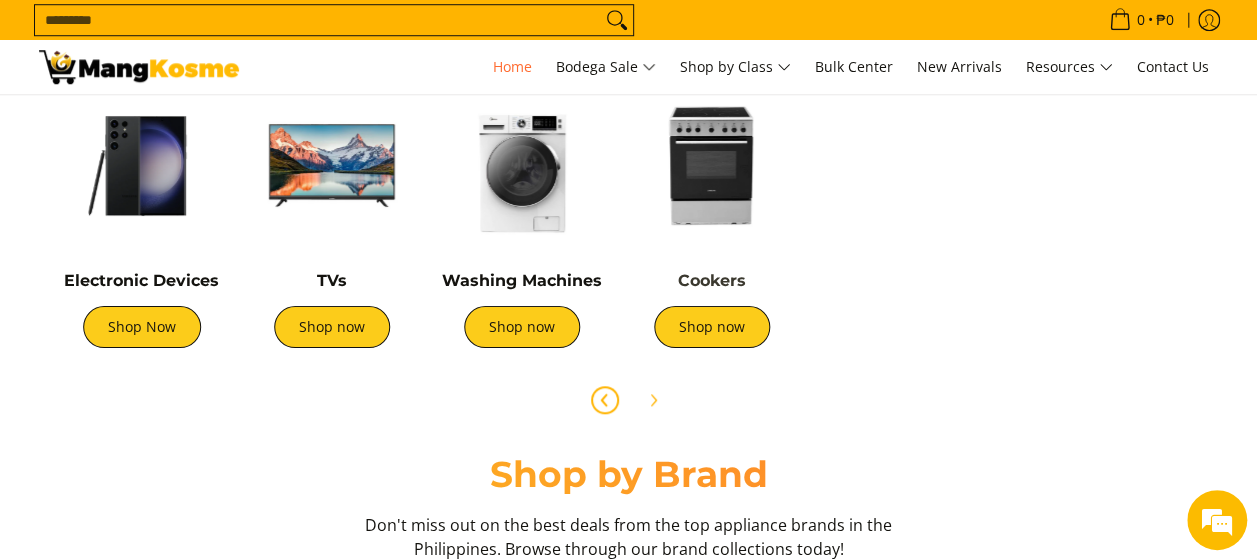 scroll, scrollTop: 0, scrollLeft: 666, axis: horizontal 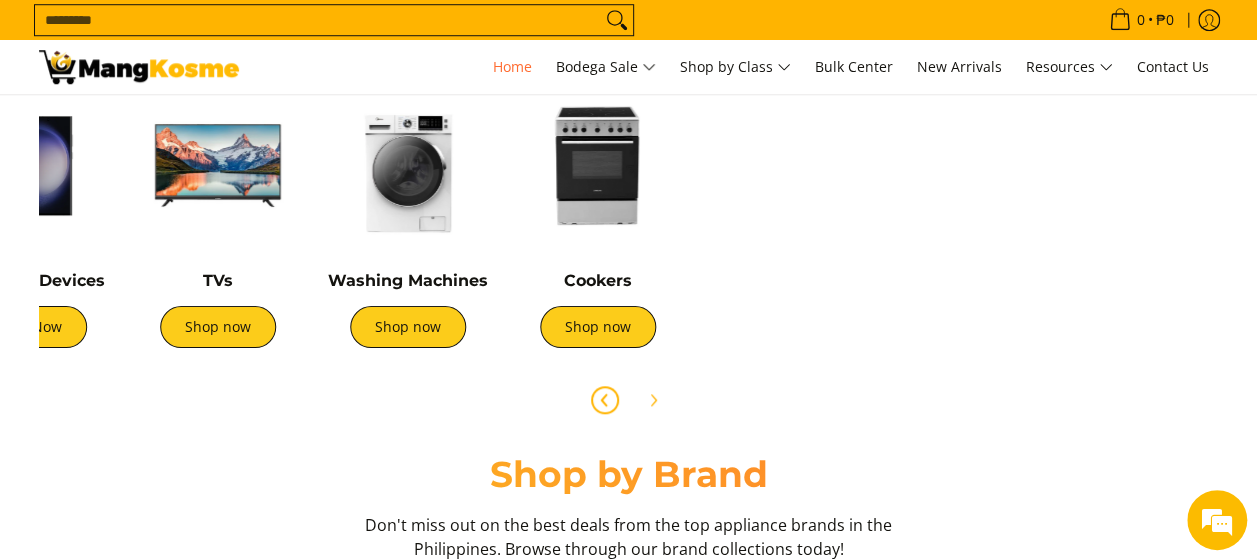 click at bounding box center [605, 400] 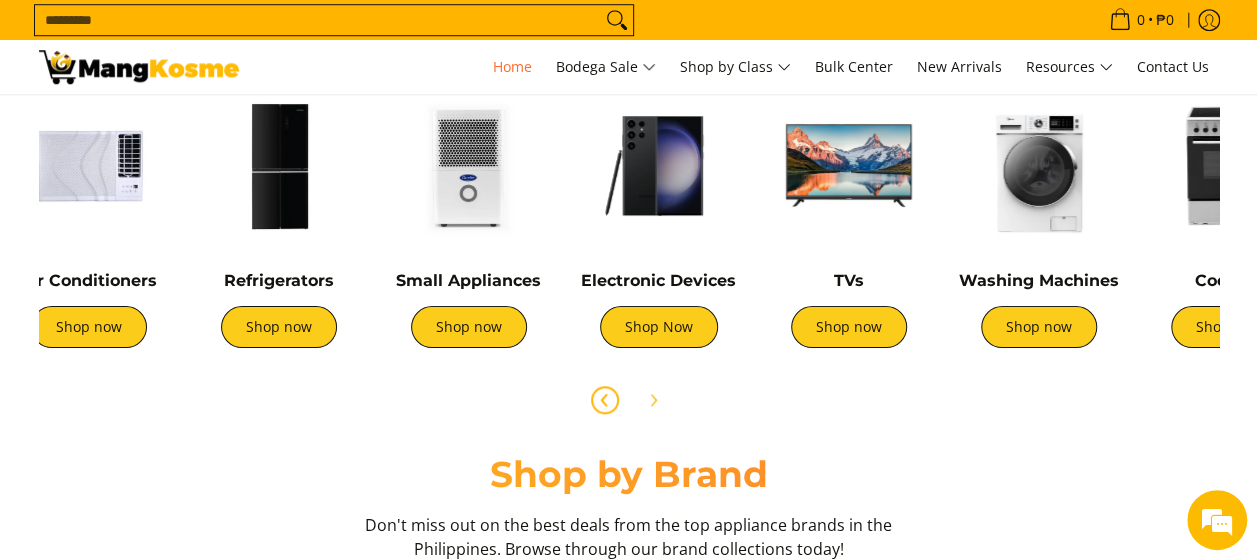 scroll, scrollTop: 0, scrollLeft: 0, axis: both 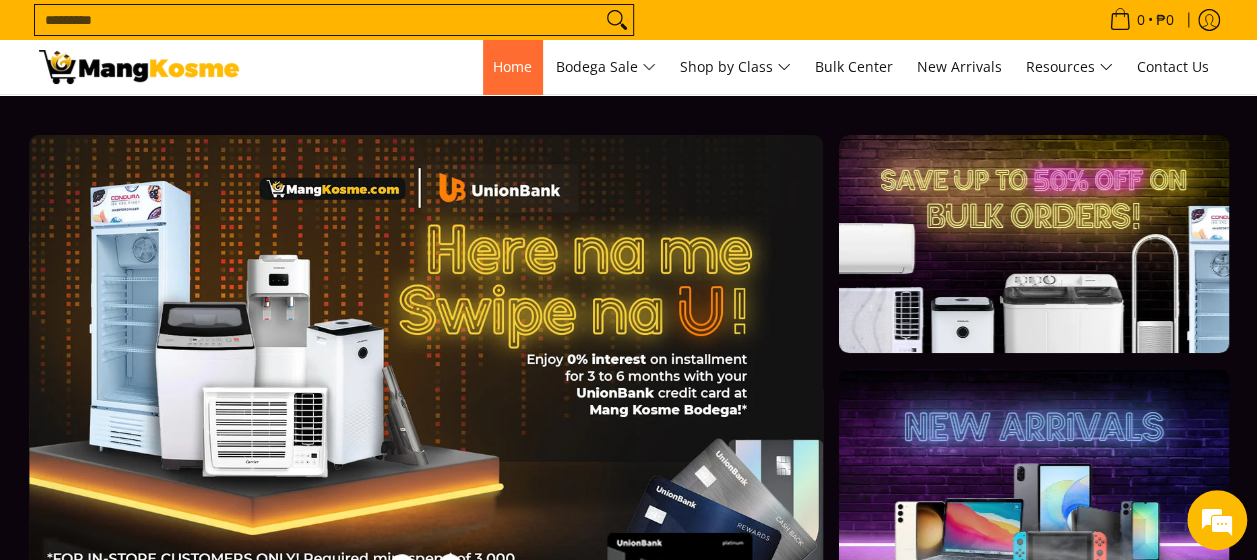 click on "Home" at bounding box center [512, 66] 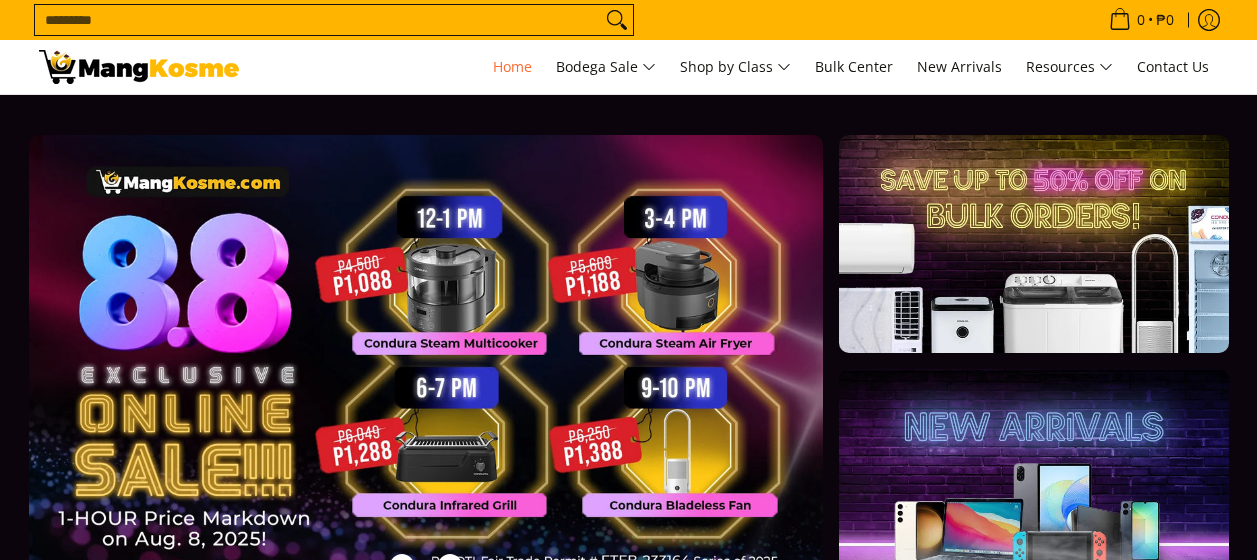 scroll, scrollTop: 0, scrollLeft: 0, axis: both 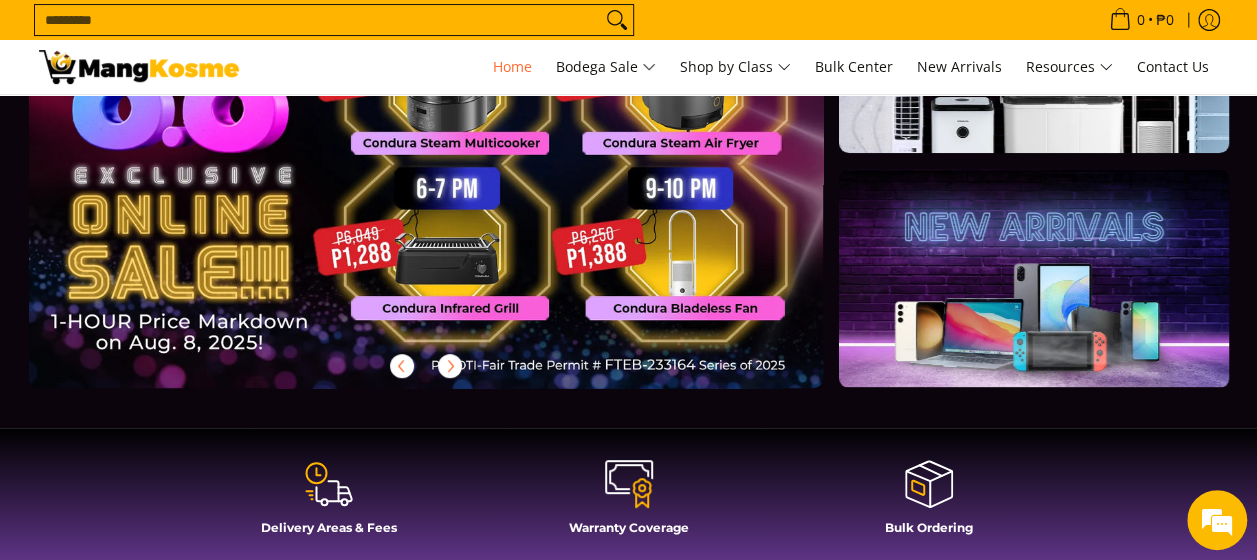 click at bounding box center (458, 177) 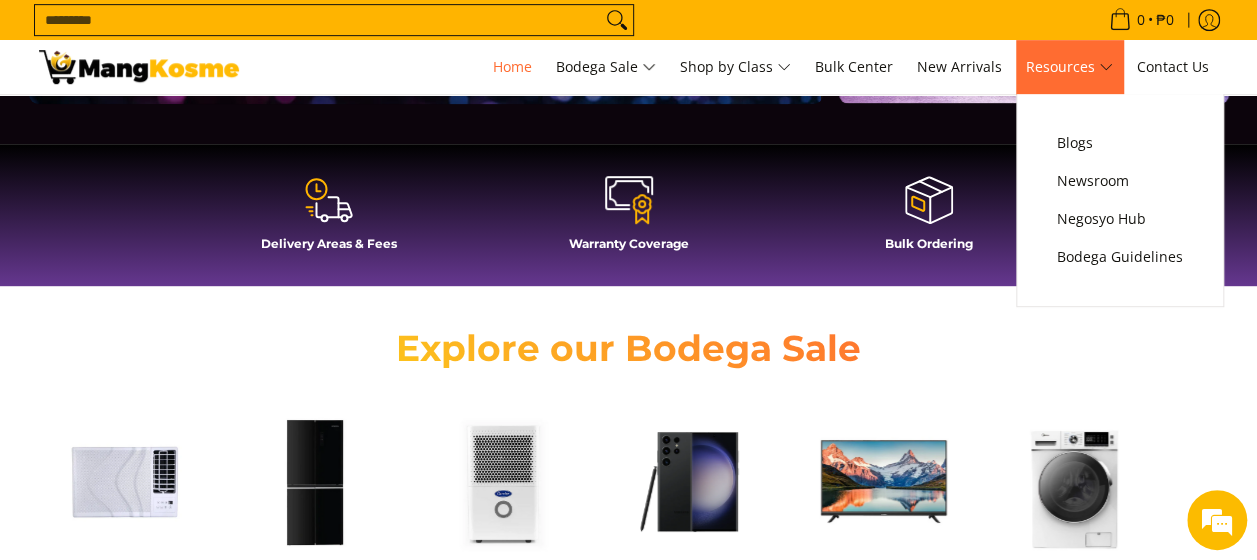 scroll, scrollTop: 200, scrollLeft: 0, axis: vertical 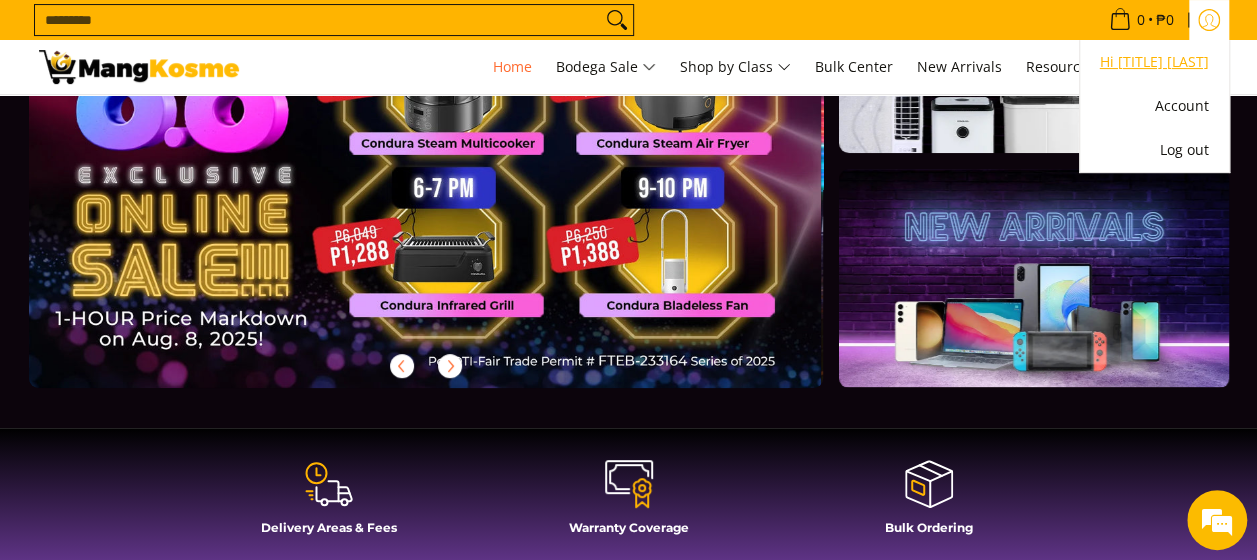 click on "Hi
[TITLE] [LAST]" at bounding box center [1154, 62] 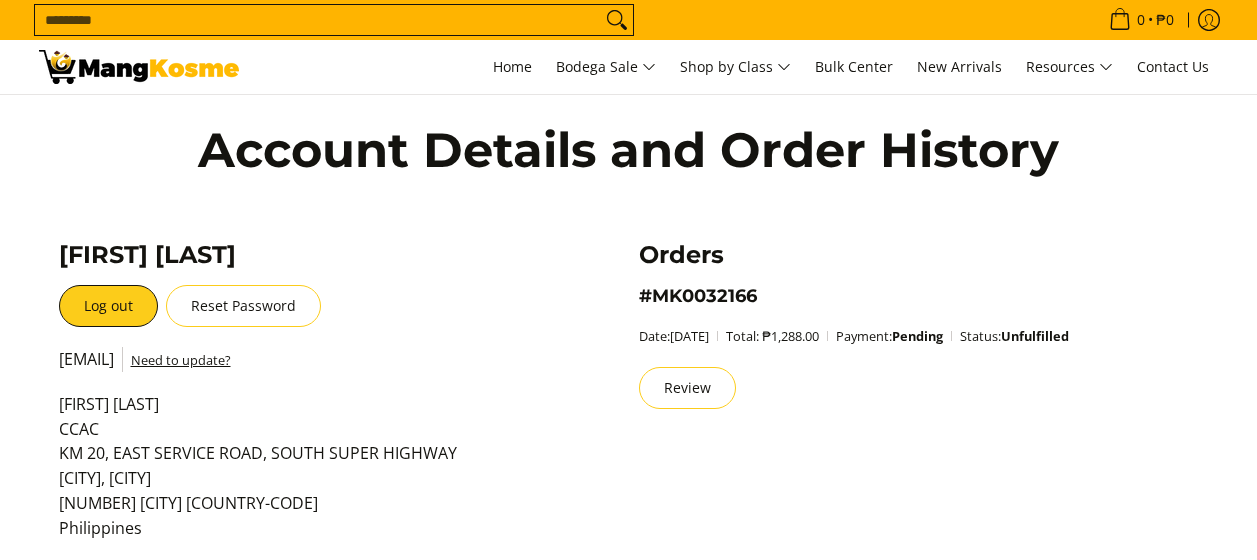scroll, scrollTop: 489, scrollLeft: 0, axis: vertical 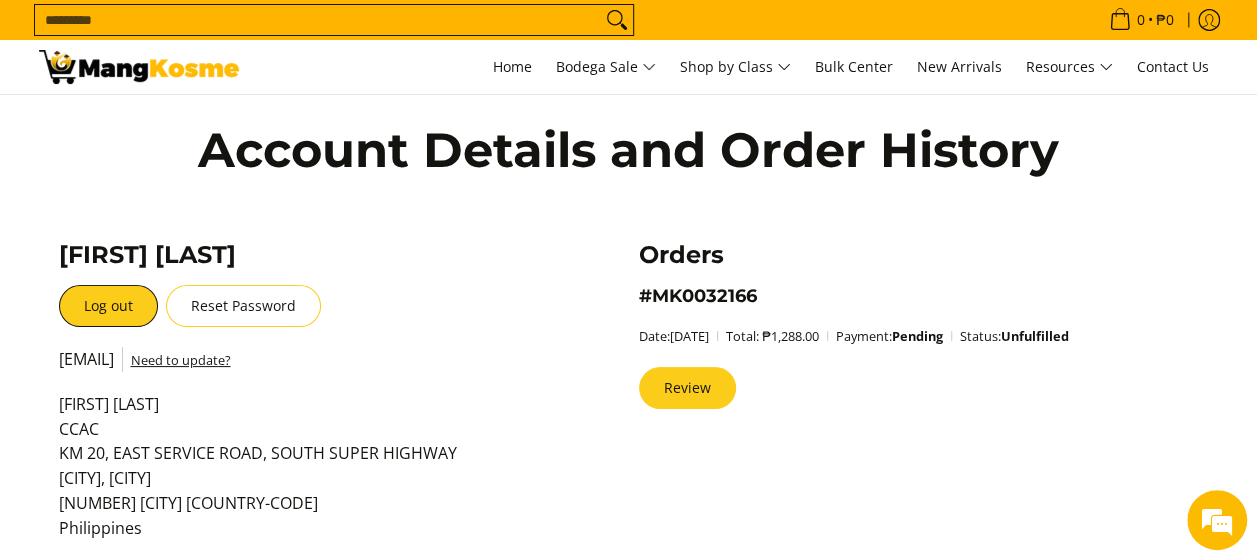 click on "Review" at bounding box center [687, 388] 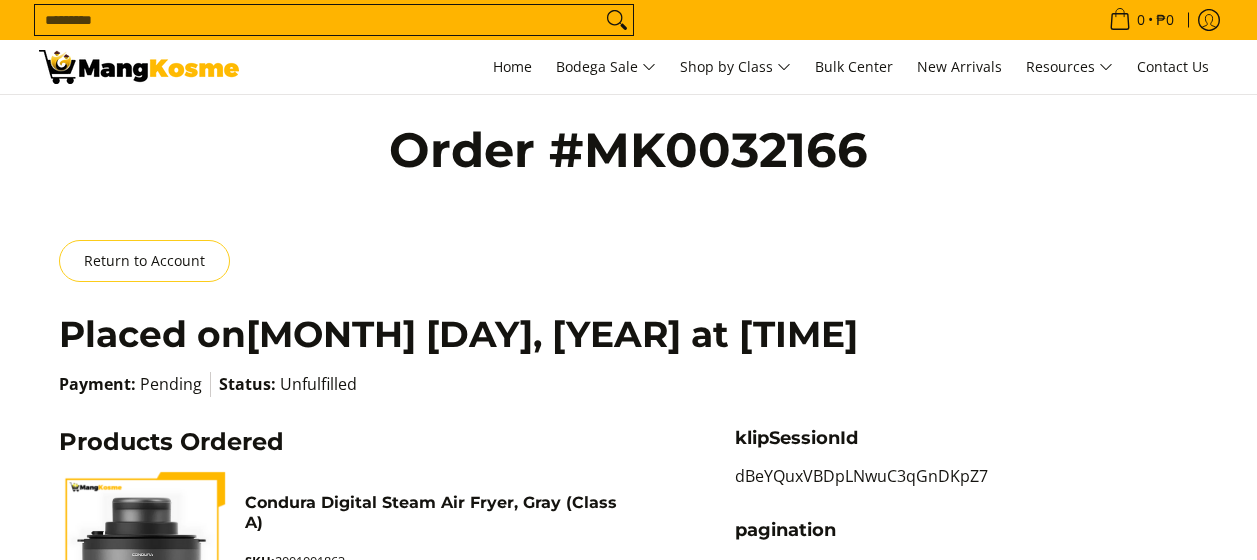 scroll, scrollTop: 0, scrollLeft: 0, axis: both 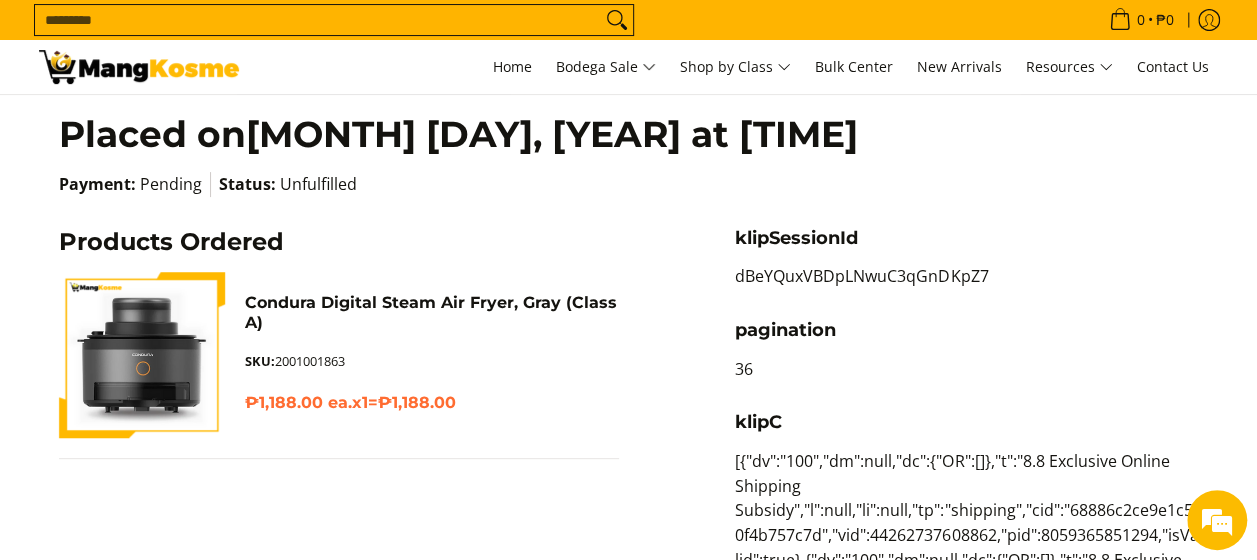 click at bounding box center [141, 355] 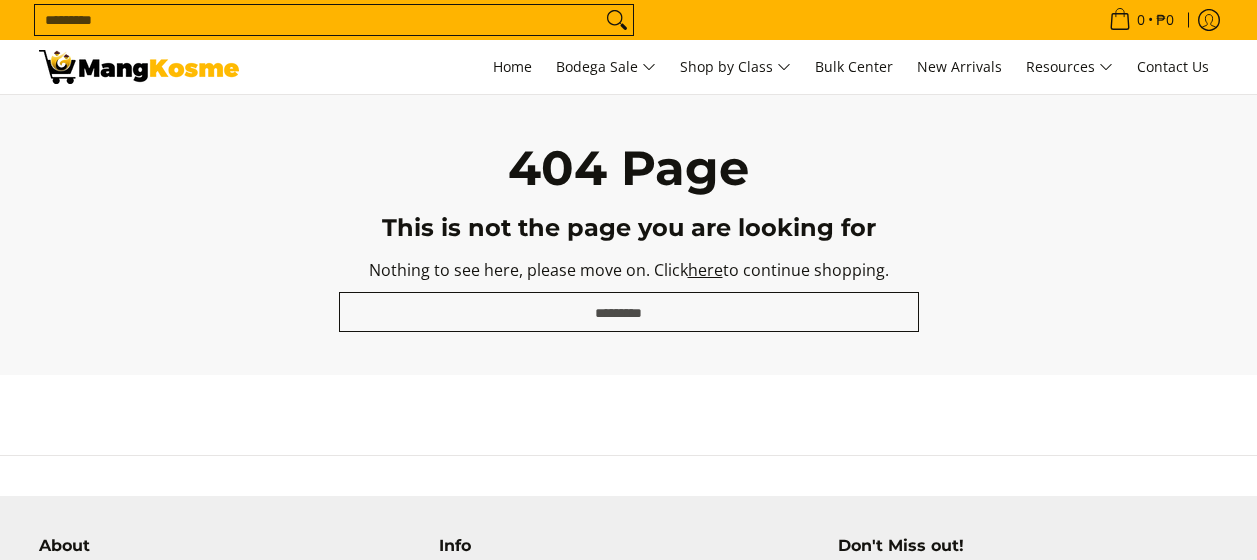 scroll, scrollTop: 0, scrollLeft: 0, axis: both 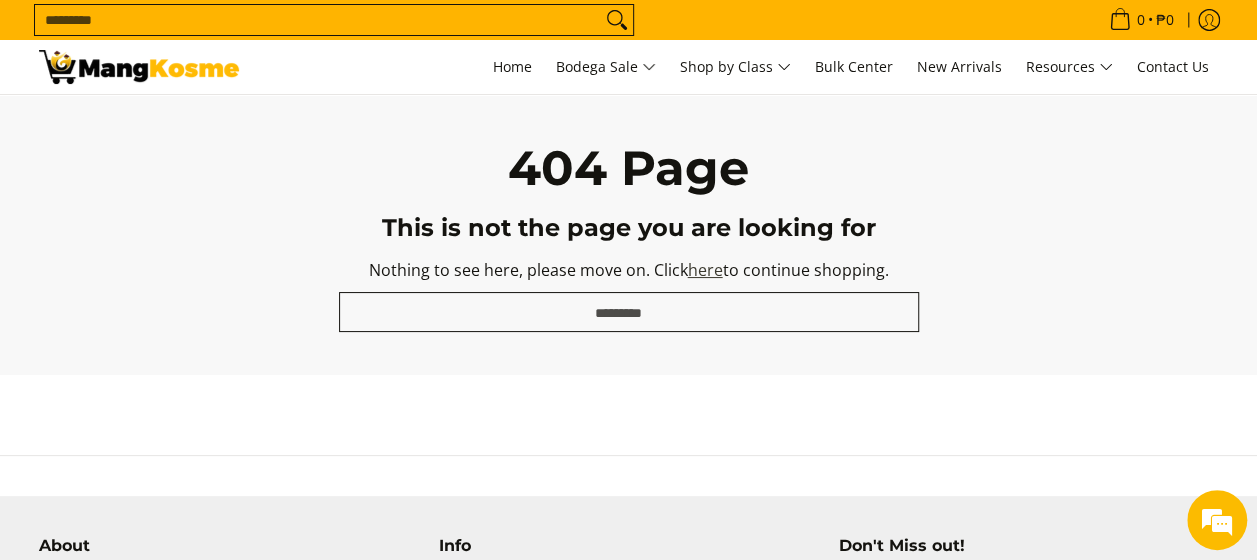 click on "here" at bounding box center (705, 270) 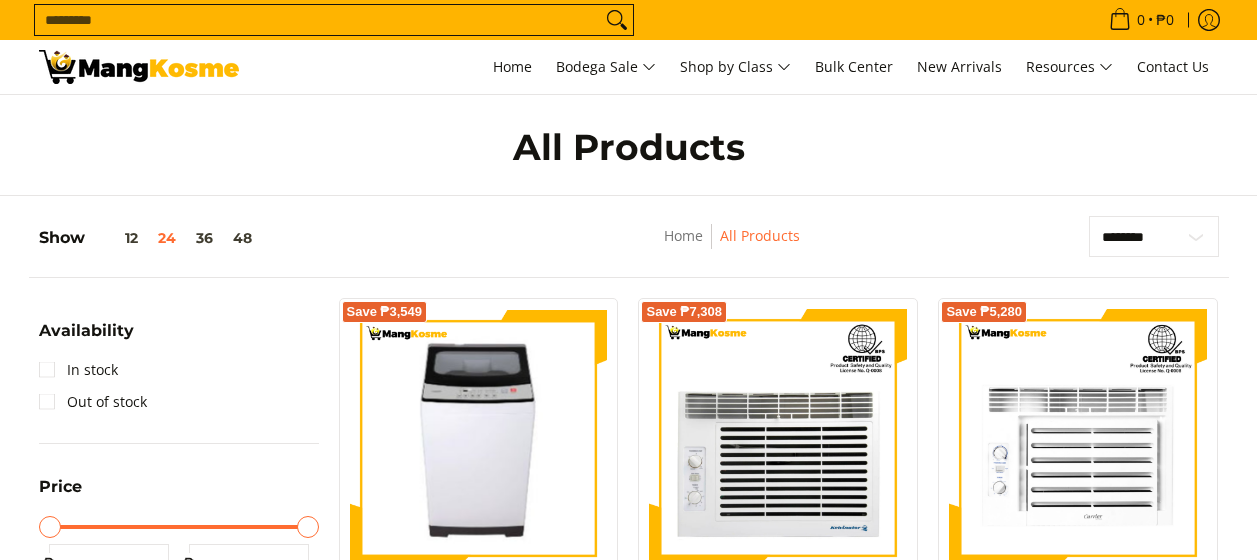 scroll, scrollTop: 200, scrollLeft: 0, axis: vertical 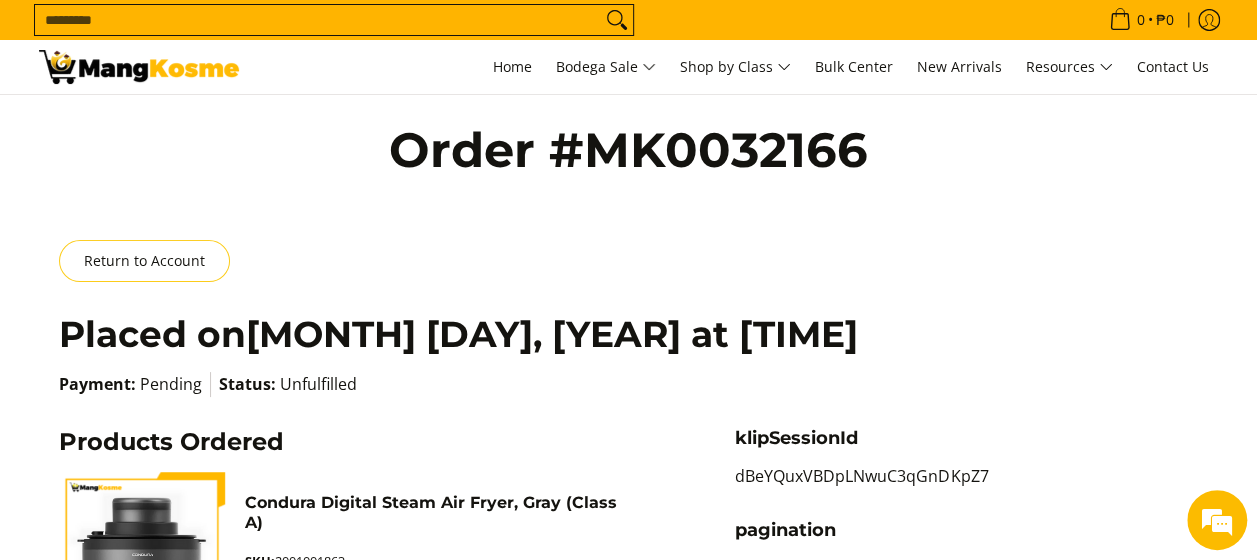 click at bounding box center (139, 67) 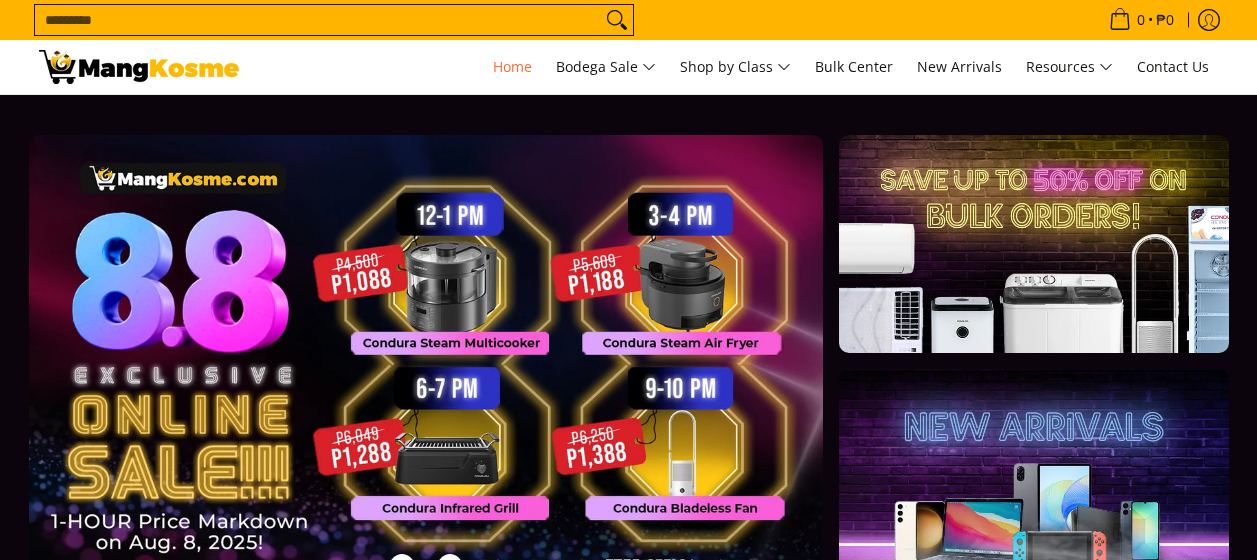 scroll, scrollTop: 100, scrollLeft: 0, axis: vertical 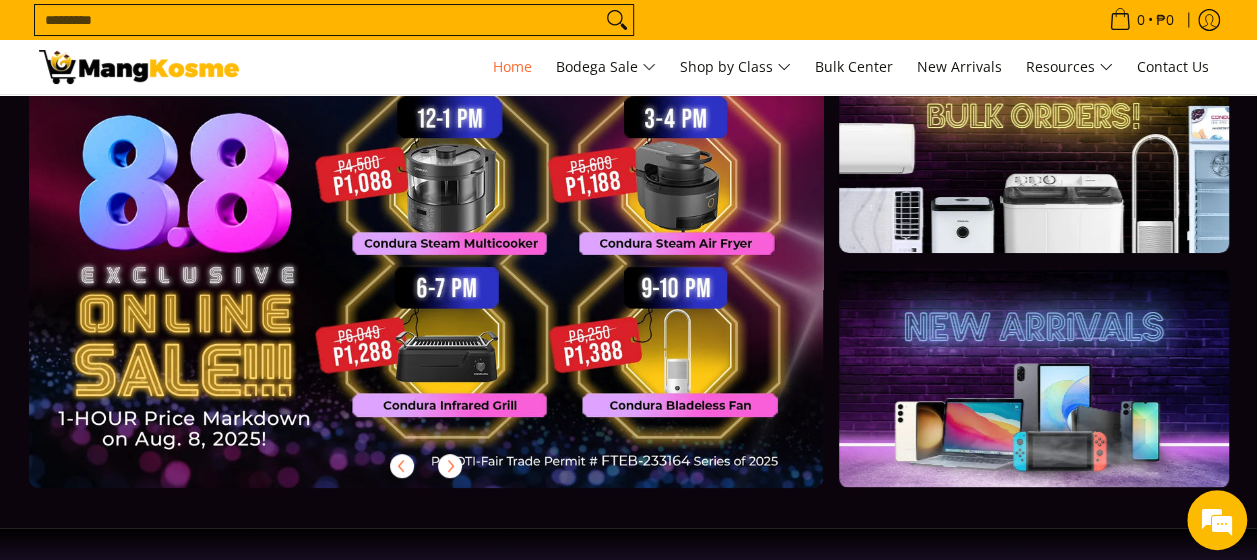 click at bounding box center [139, 67] 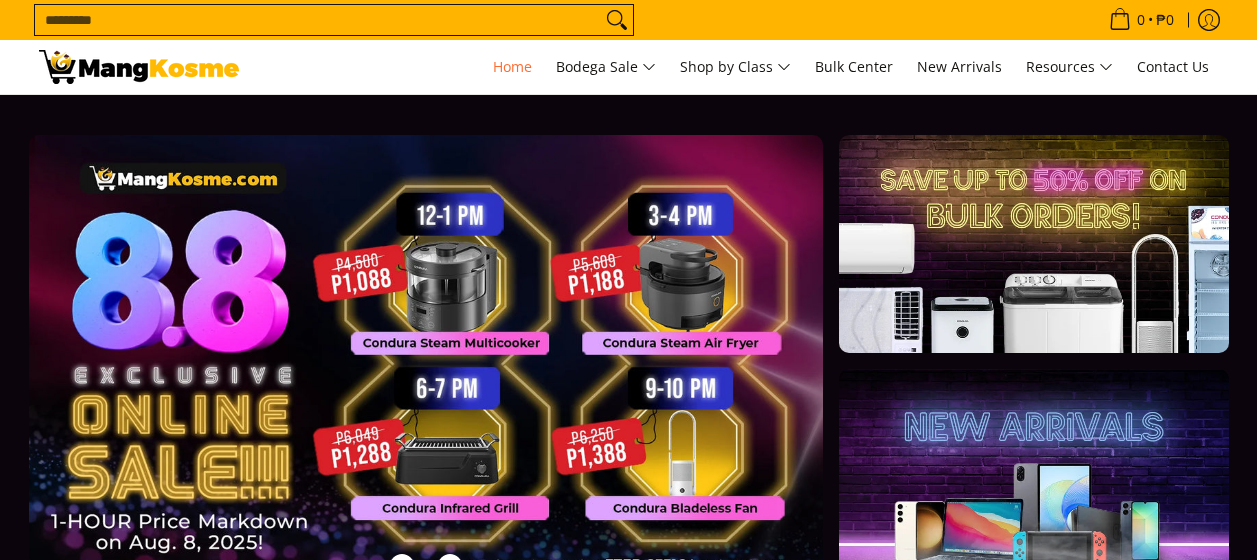 scroll, scrollTop: 0, scrollLeft: 0, axis: both 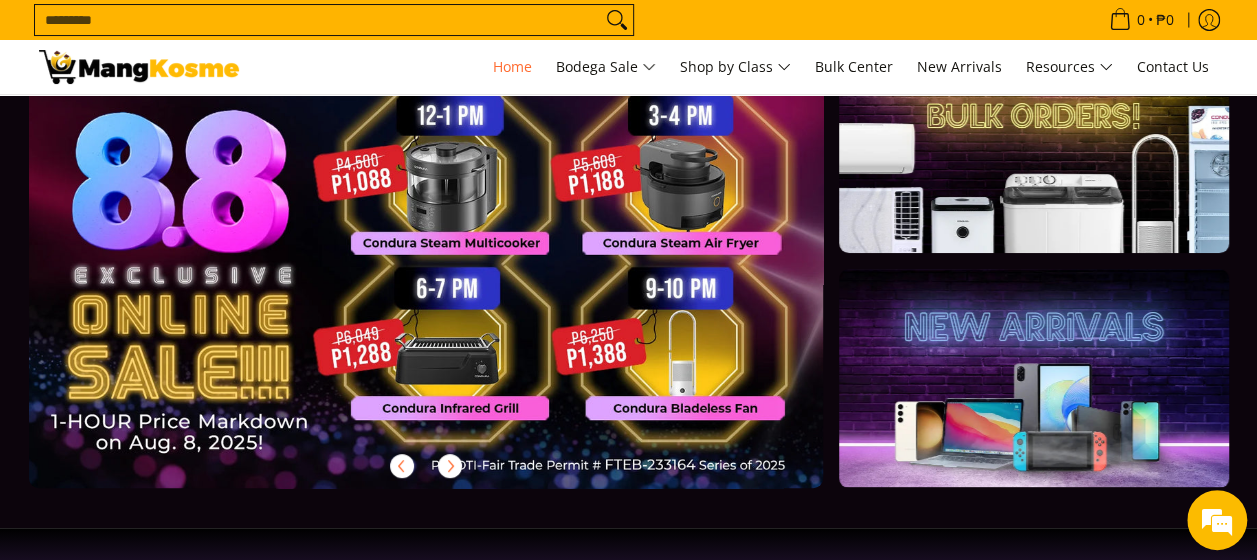 click at bounding box center (458, 277) 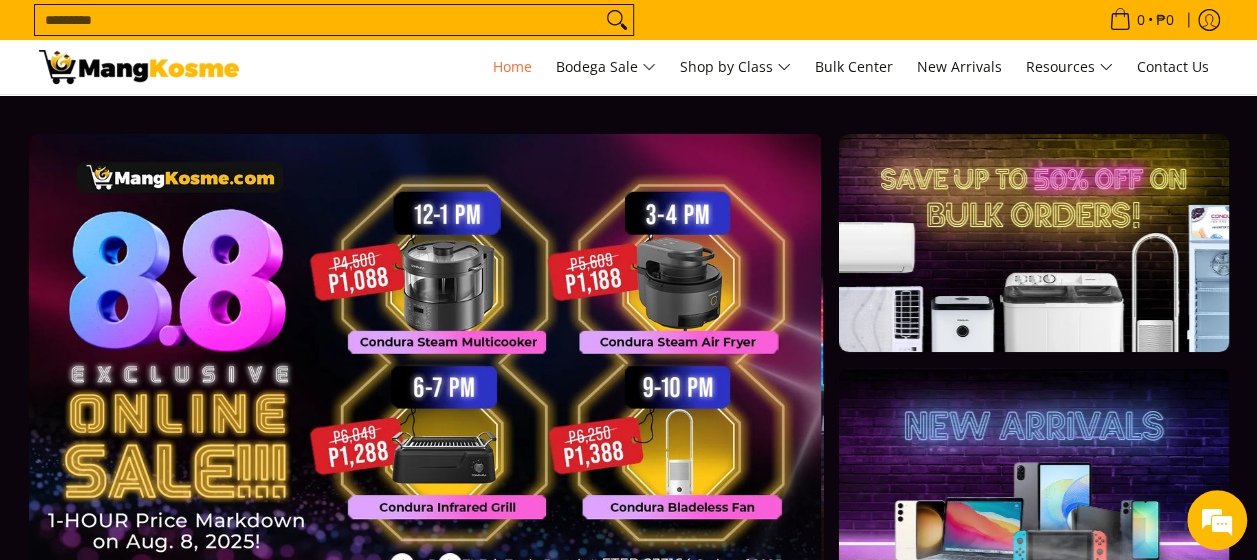 scroll, scrollTop: 0, scrollLeft: 0, axis: both 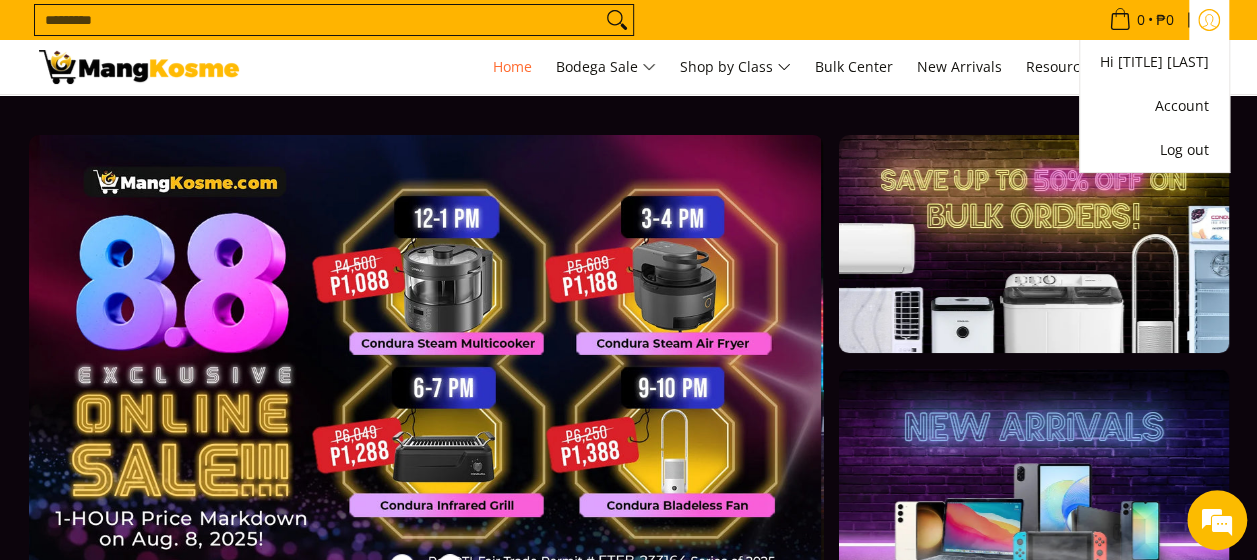 click 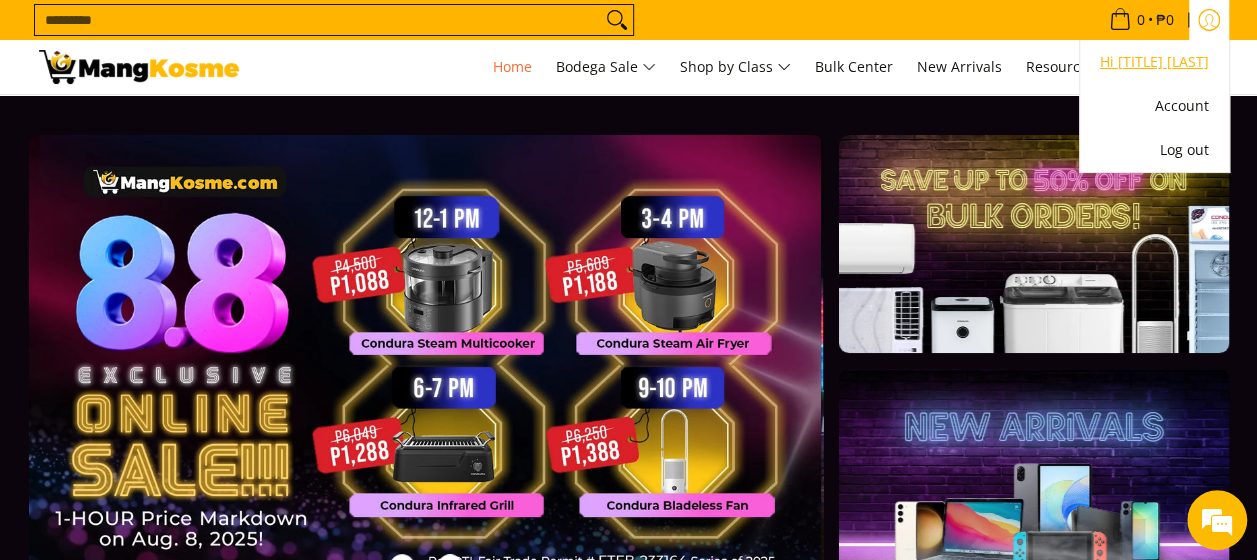 click on "Hi
[TITLE] [LAST]" at bounding box center [1154, 62] 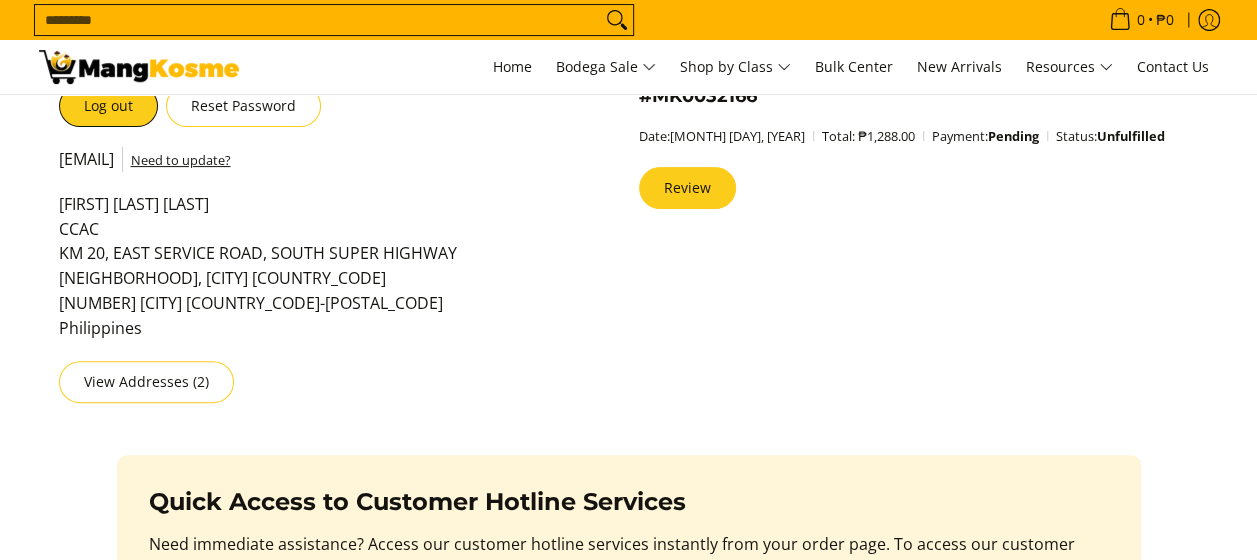 click on "Review" at bounding box center [687, 188] 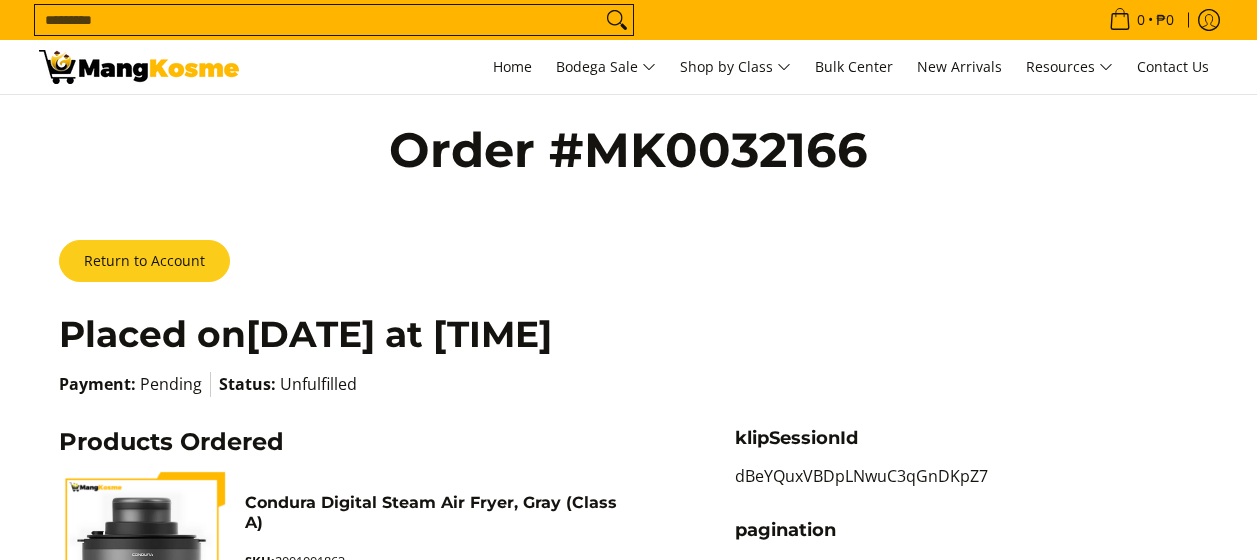 scroll, scrollTop: 0, scrollLeft: 0, axis: both 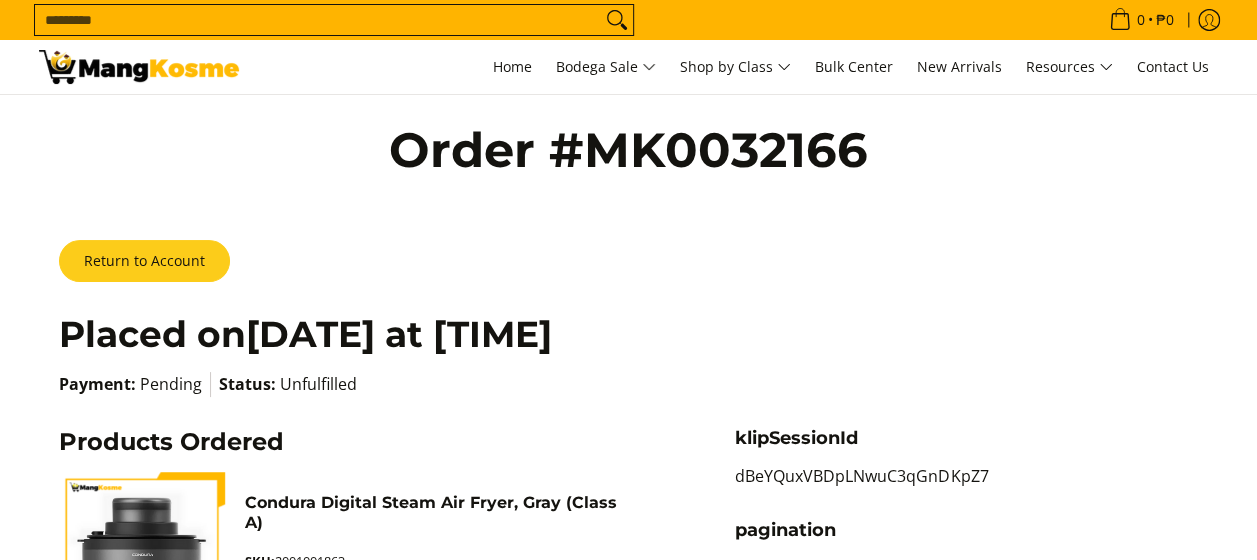 click on "Return to Account" at bounding box center (144, 261) 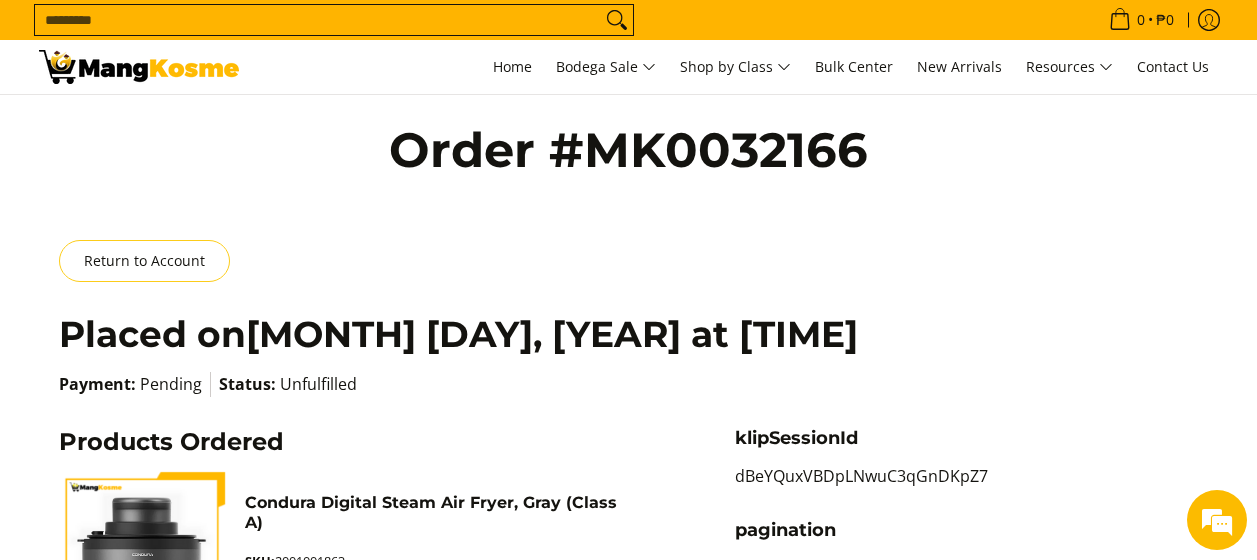 scroll, scrollTop: 200, scrollLeft: 0, axis: vertical 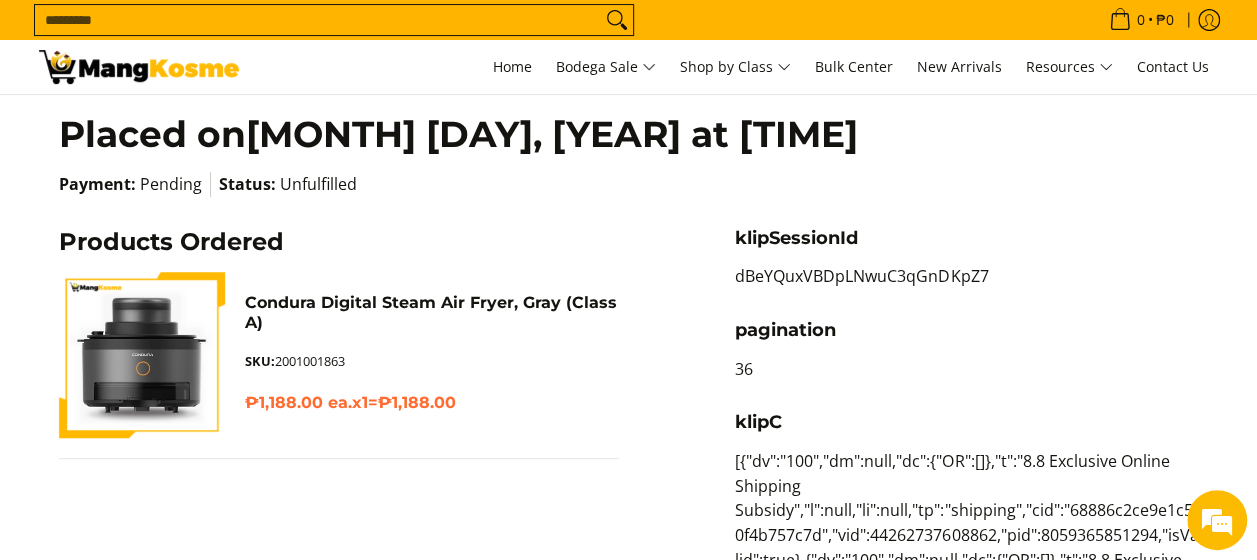 click at bounding box center [152, 360] 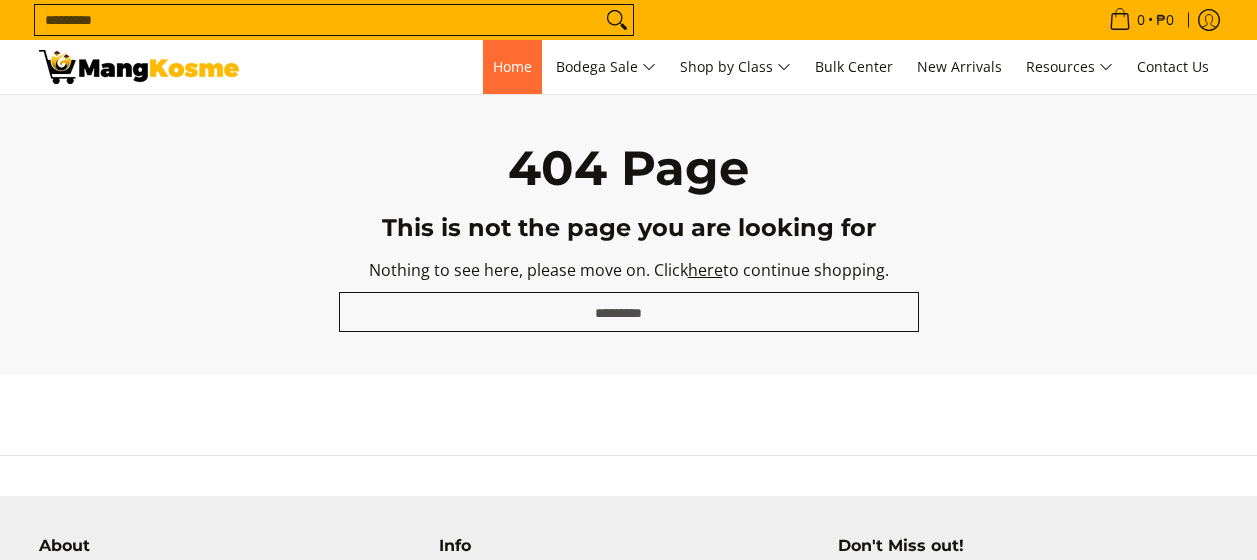 scroll, scrollTop: 0, scrollLeft: 0, axis: both 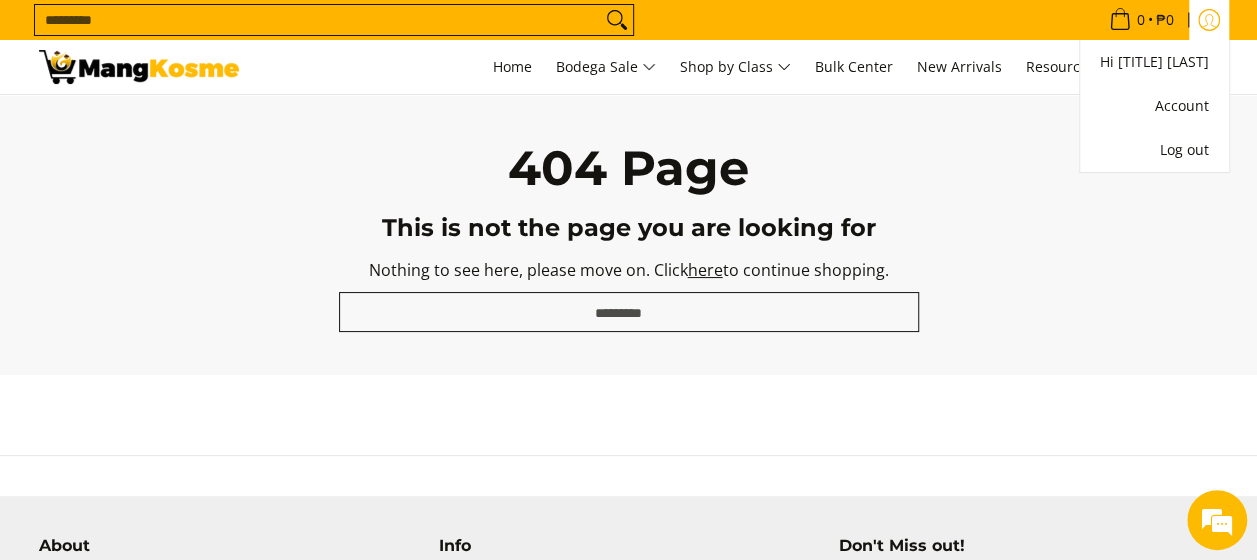 click 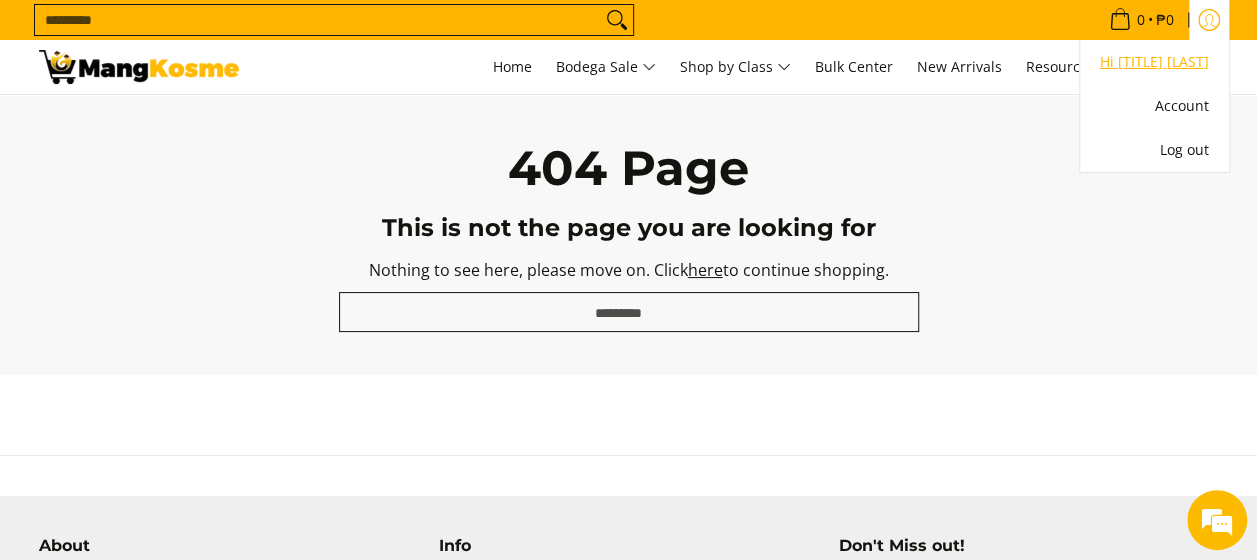 click on "Hi
[FIRST] [LAST]" at bounding box center (1154, 62) 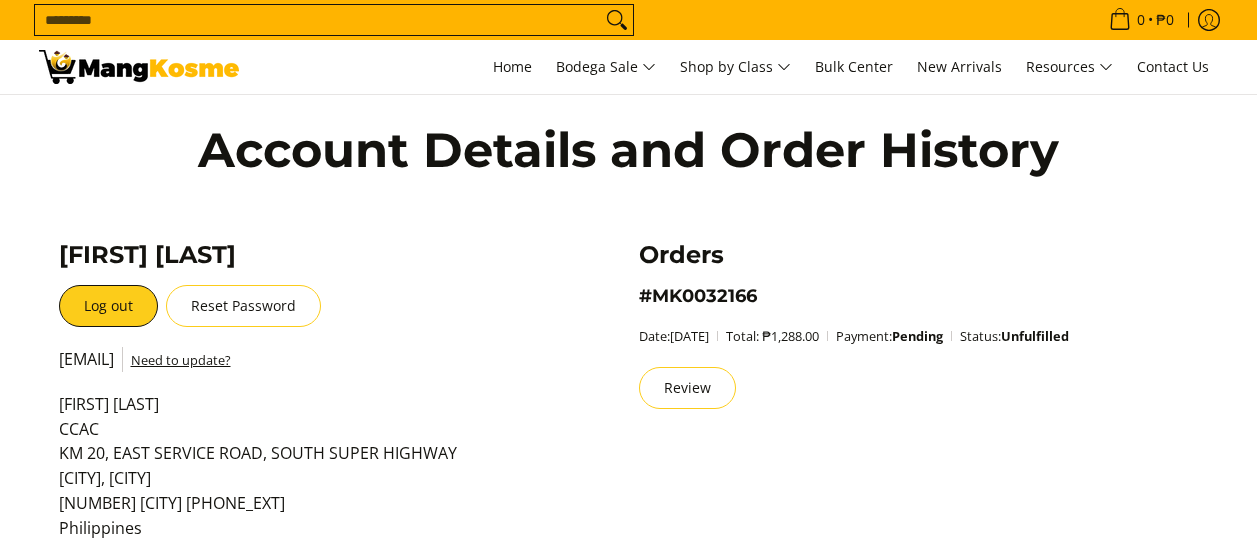 scroll, scrollTop: 0, scrollLeft: 0, axis: both 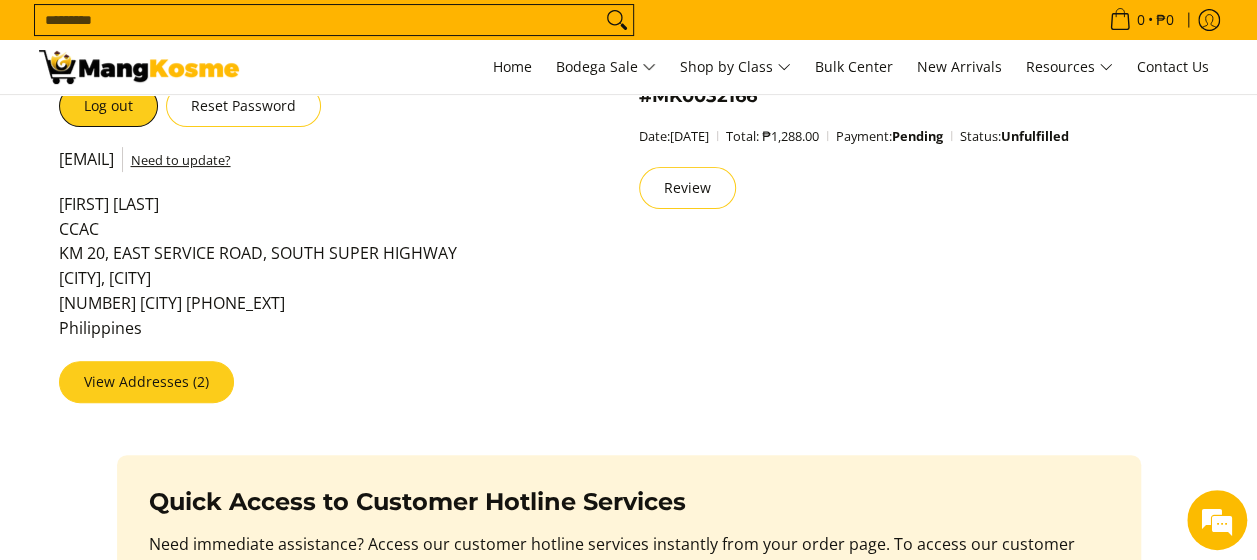 click on "View Addresses (2)" at bounding box center (146, 382) 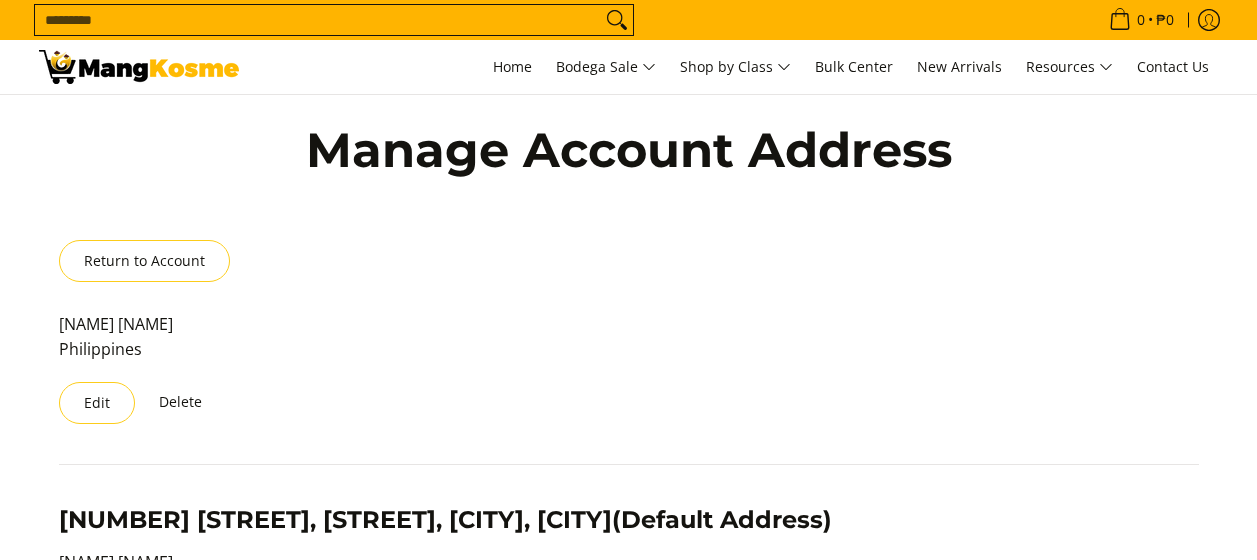 scroll, scrollTop: 627, scrollLeft: 0, axis: vertical 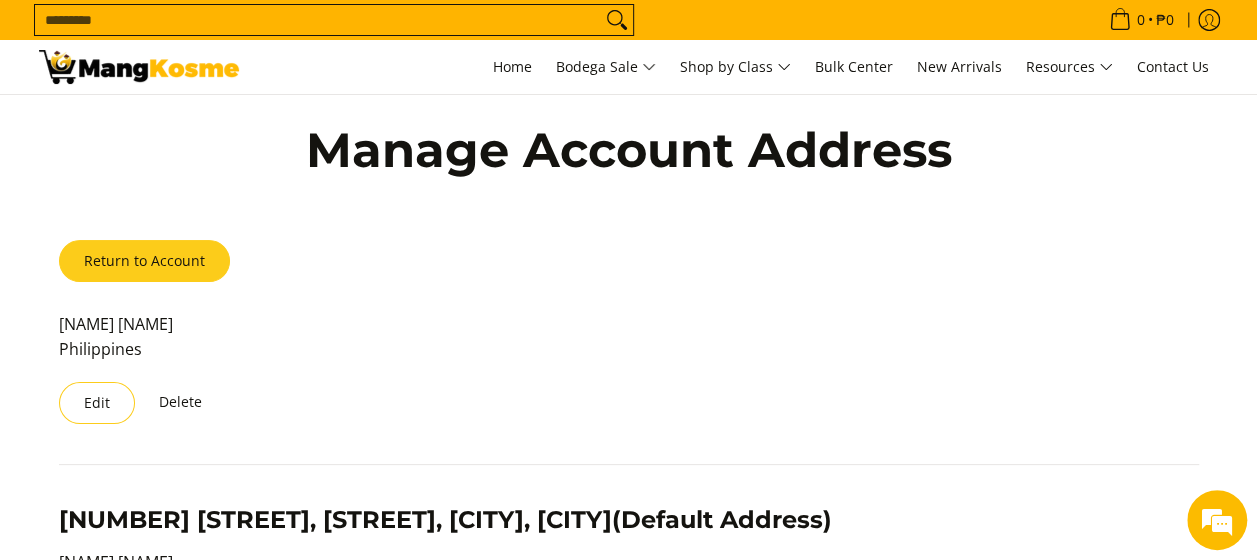 click on "Return to Account" at bounding box center (144, 261) 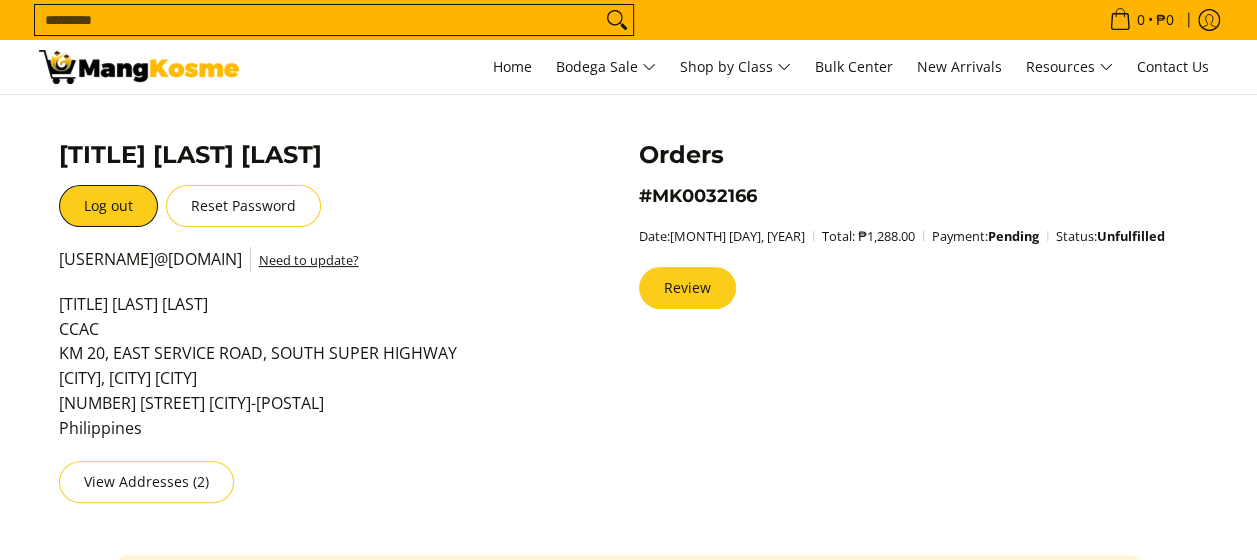 scroll, scrollTop: 100, scrollLeft: 0, axis: vertical 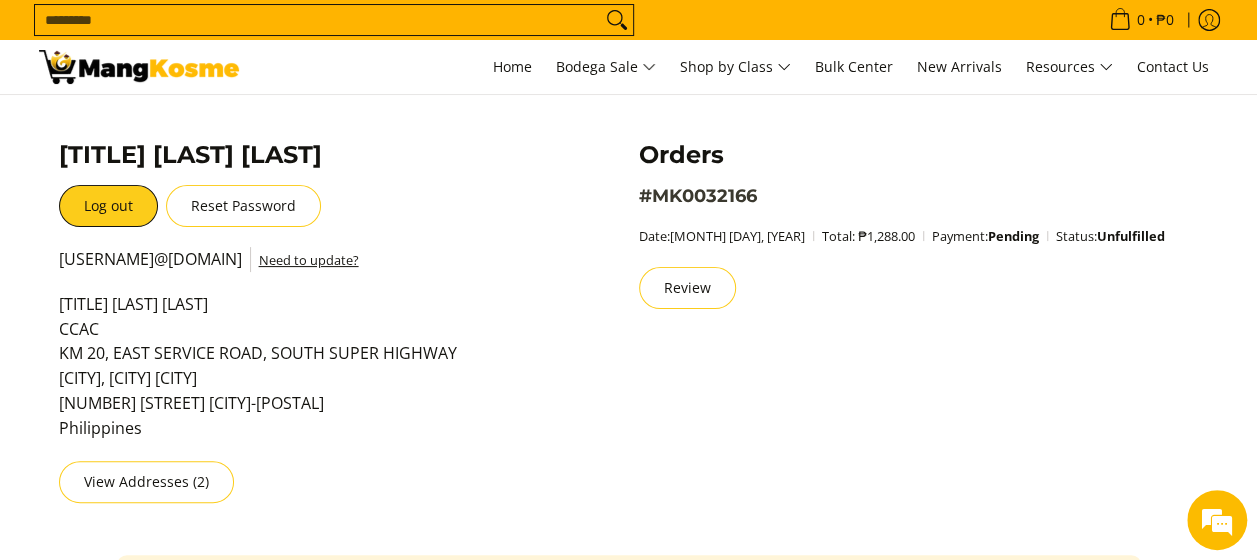 click on "#MK0032166" at bounding box center (698, 196) 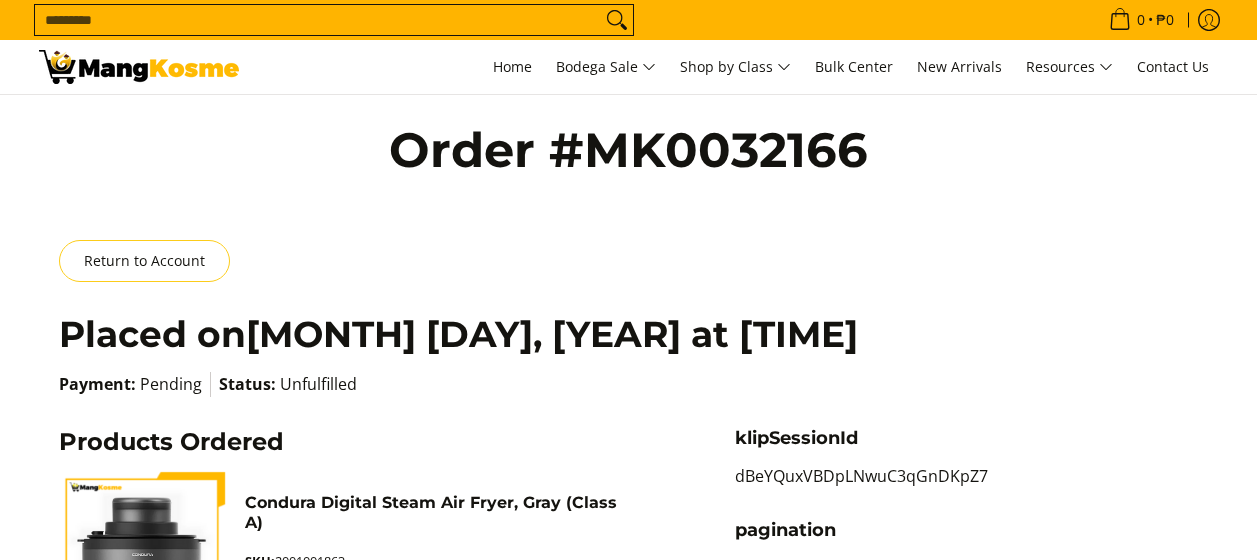 scroll, scrollTop: 200, scrollLeft: 0, axis: vertical 